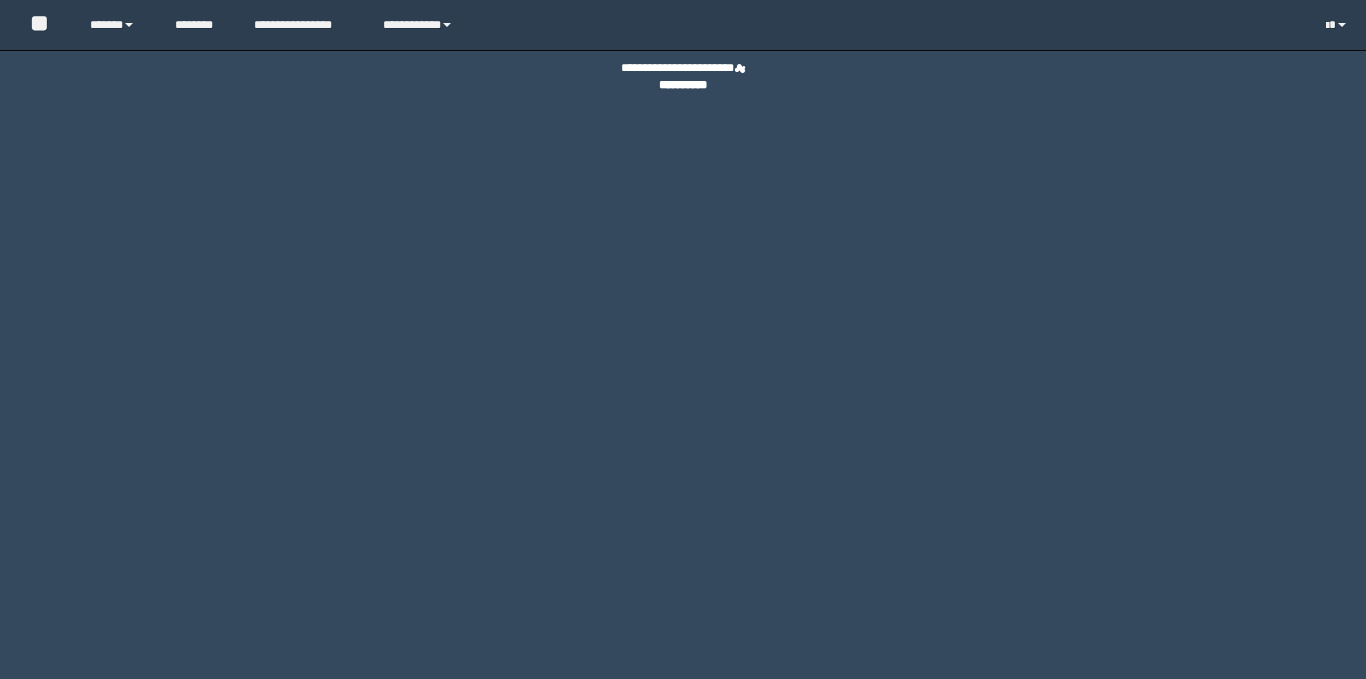 scroll, scrollTop: 0, scrollLeft: 0, axis: both 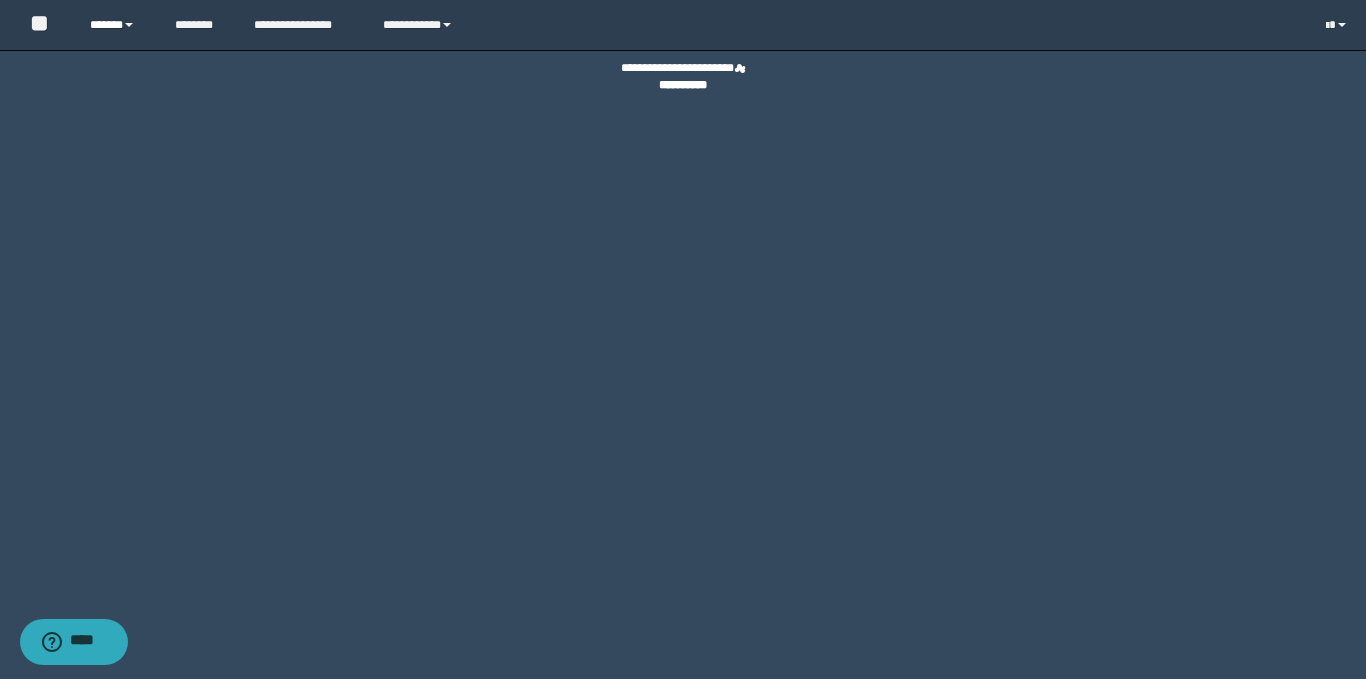 click on "******" at bounding box center (117, 25) 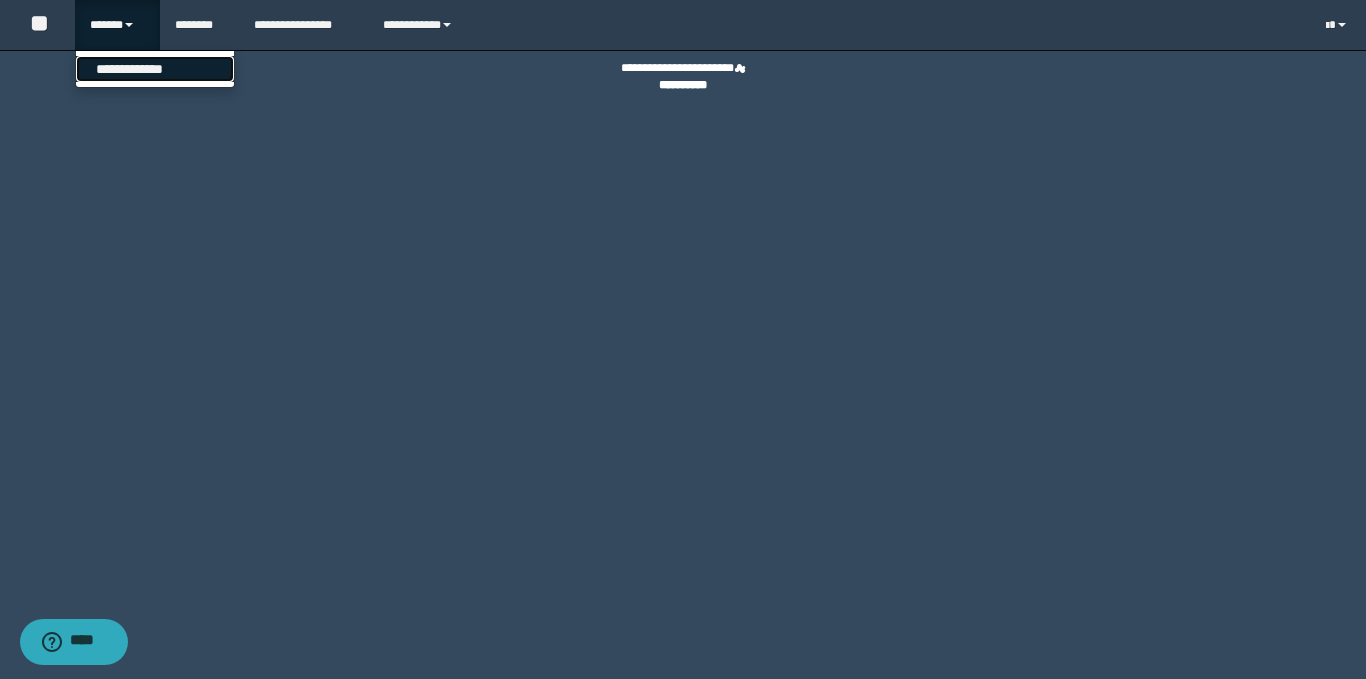 drag, startPoint x: 122, startPoint y: 68, endPoint x: 93, endPoint y: 73, distance: 29.427877 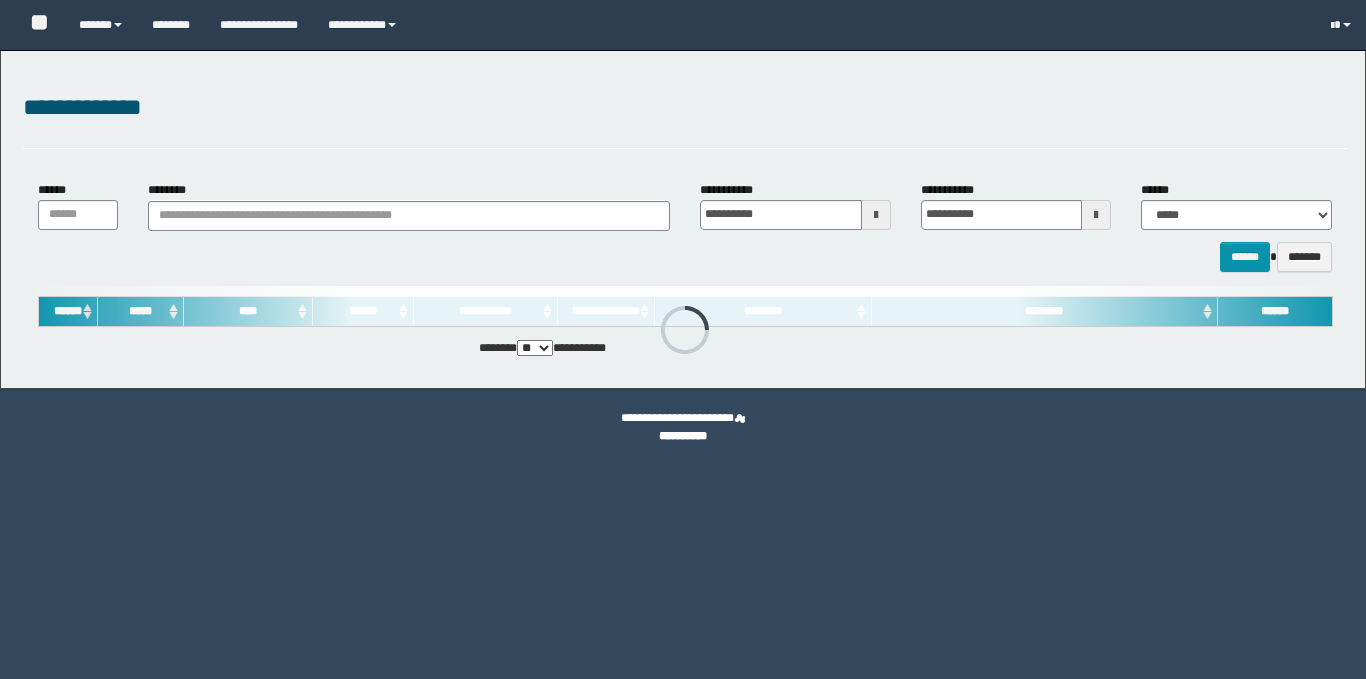scroll, scrollTop: 0, scrollLeft: 0, axis: both 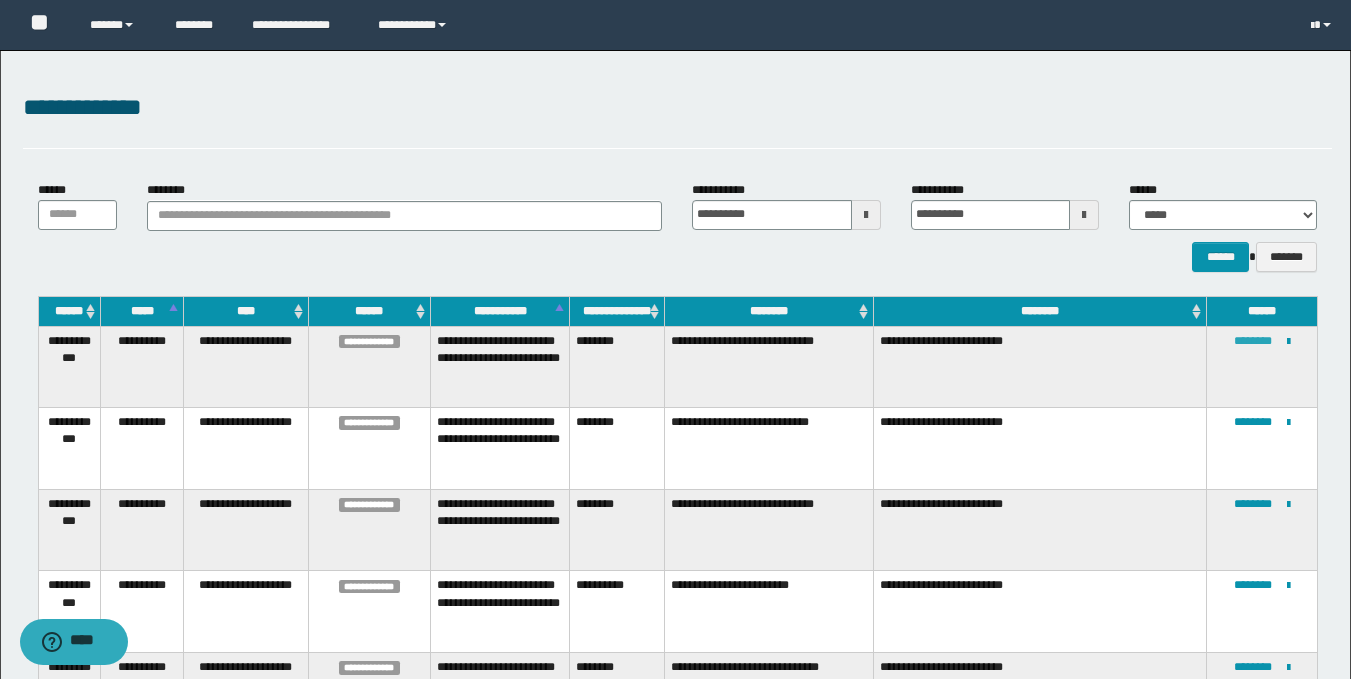 click on "********" at bounding box center (1253, 341) 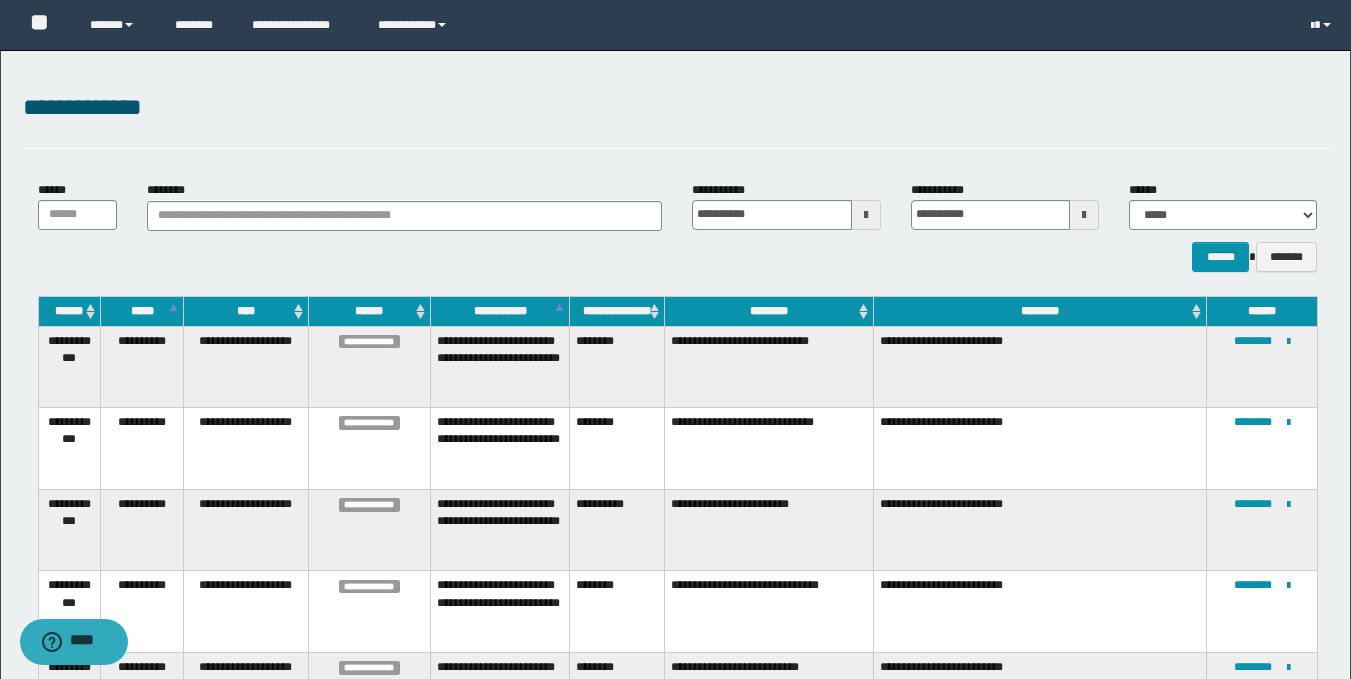 click on "**********" at bounding box center [677, 108] 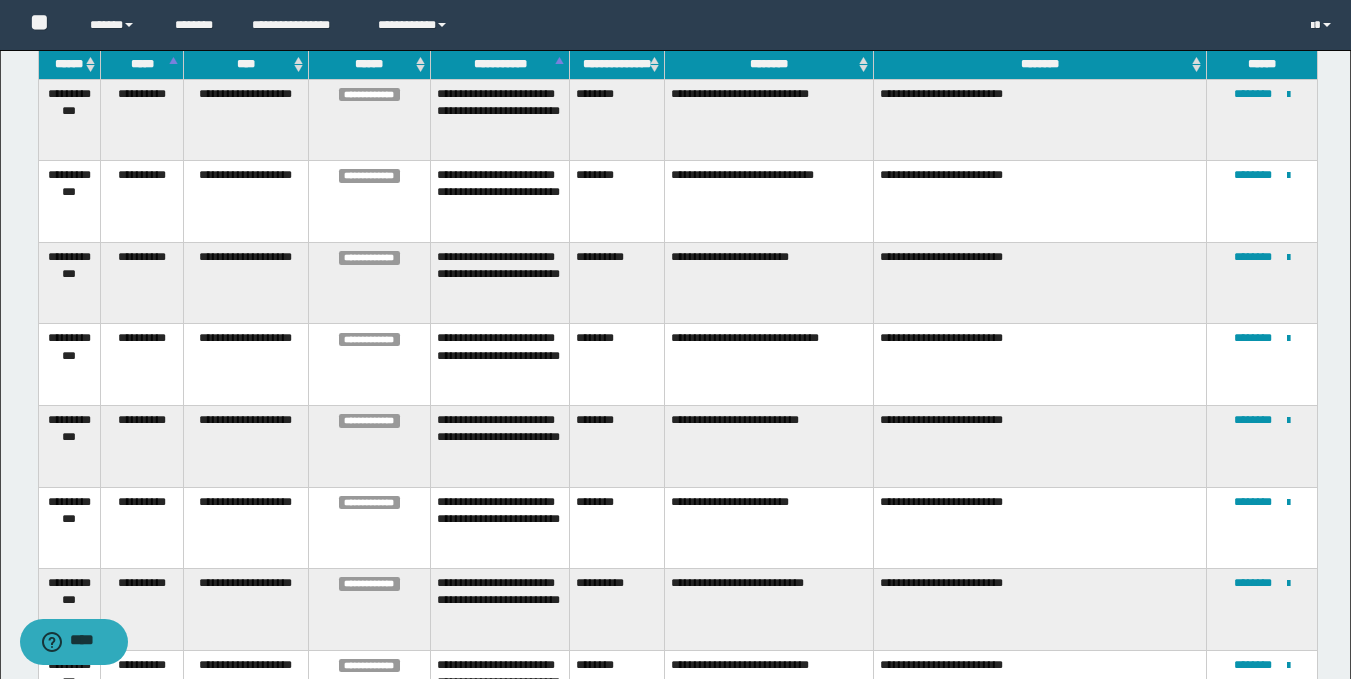 scroll, scrollTop: 0, scrollLeft: 0, axis: both 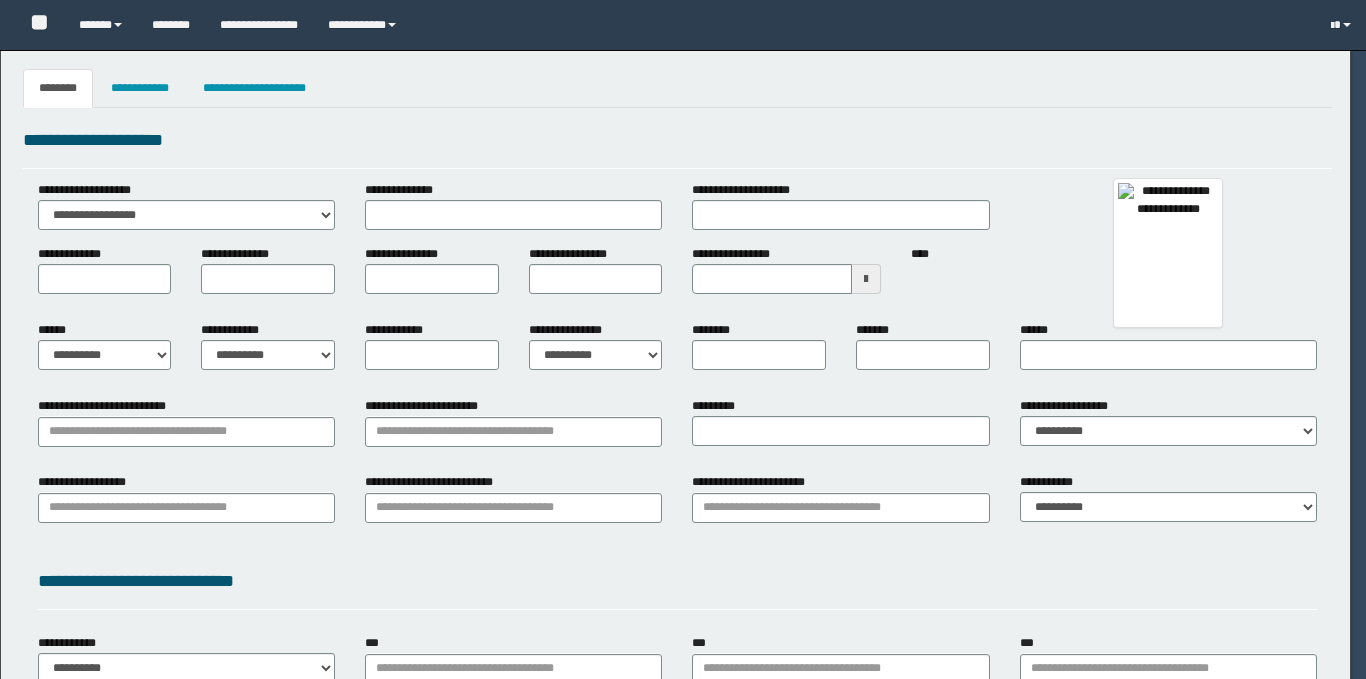 type on "****" 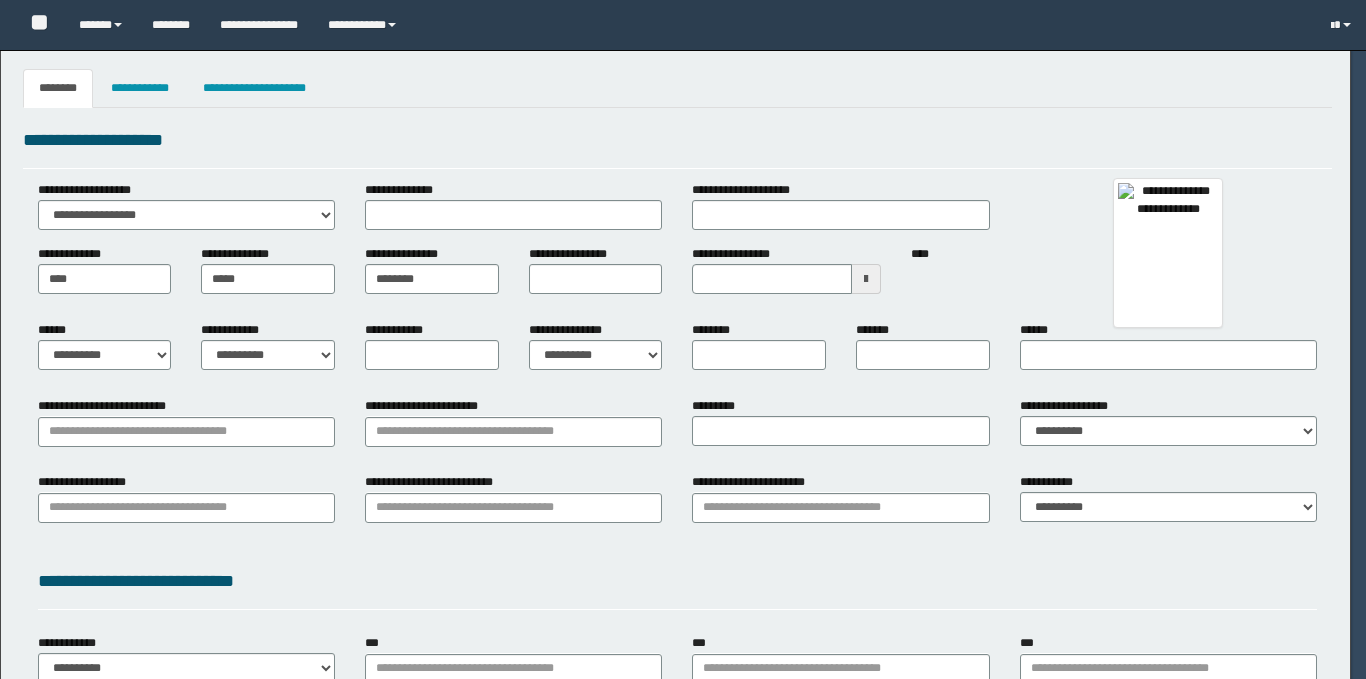 type on "*********" 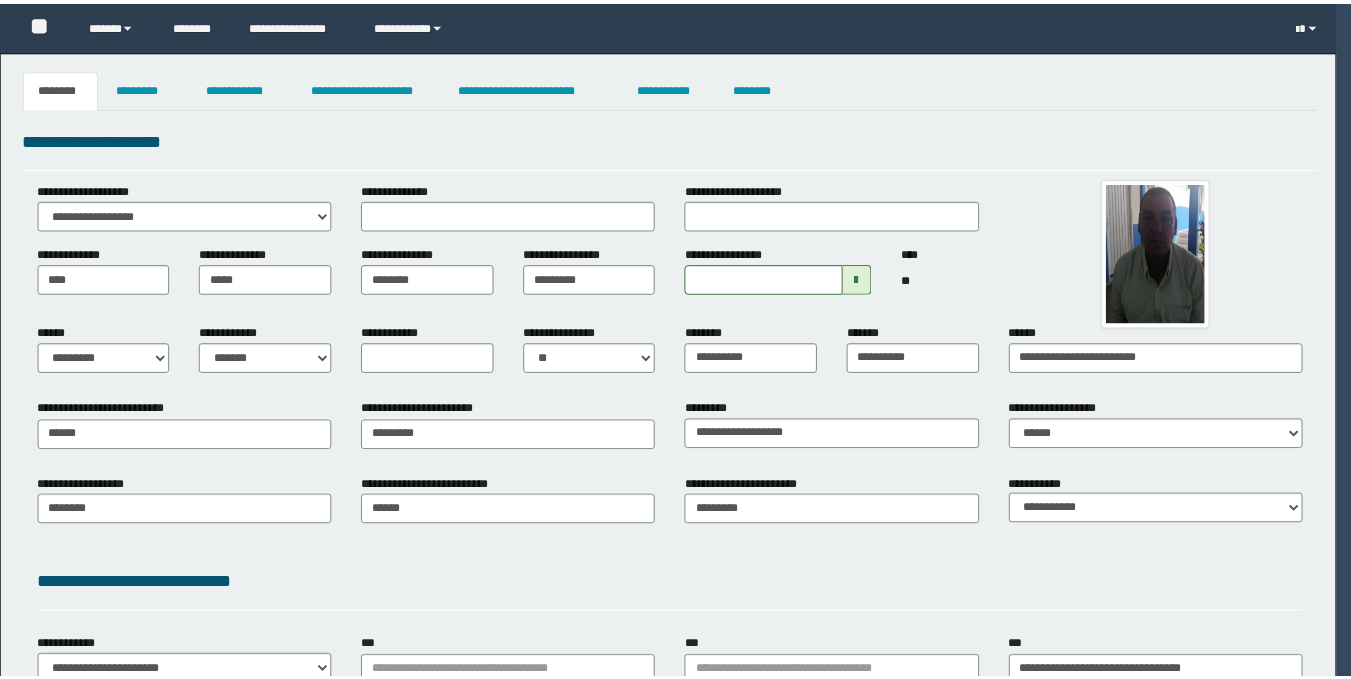 scroll, scrollTop: 0, scrollLeft: 0, axis: both 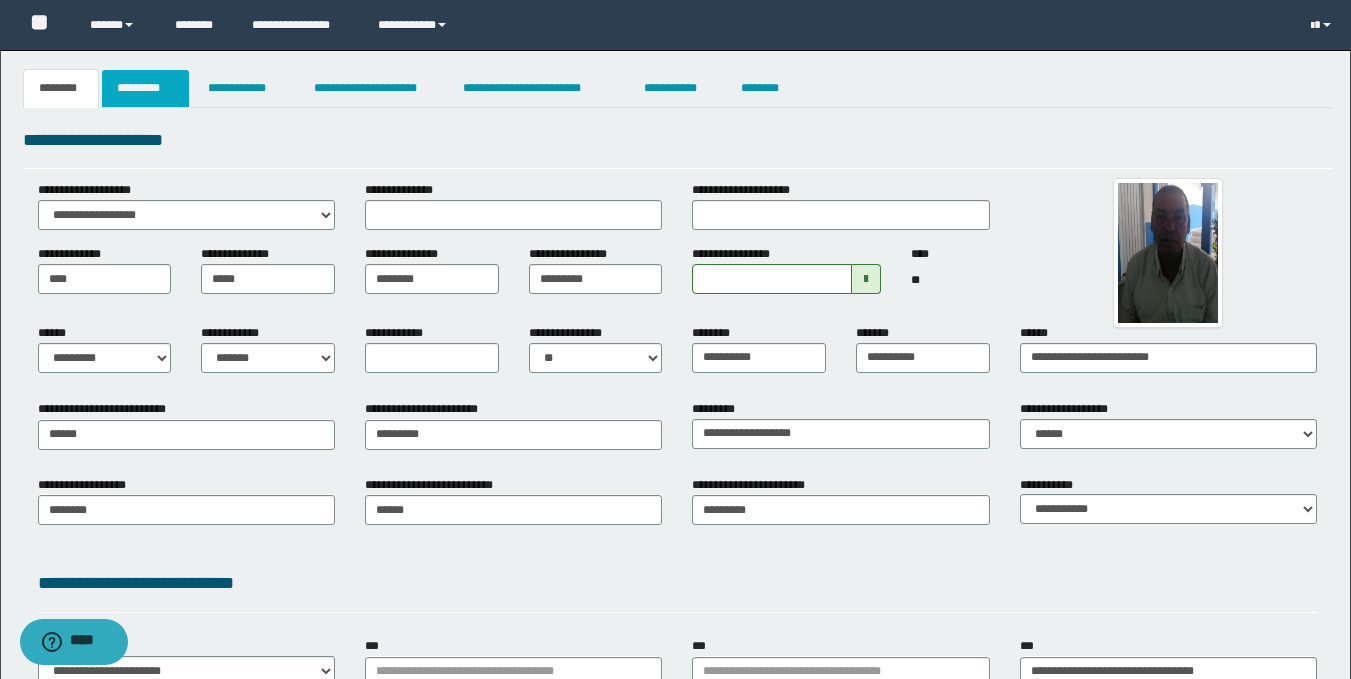 click on "*********" at bounding box center (145, 88) 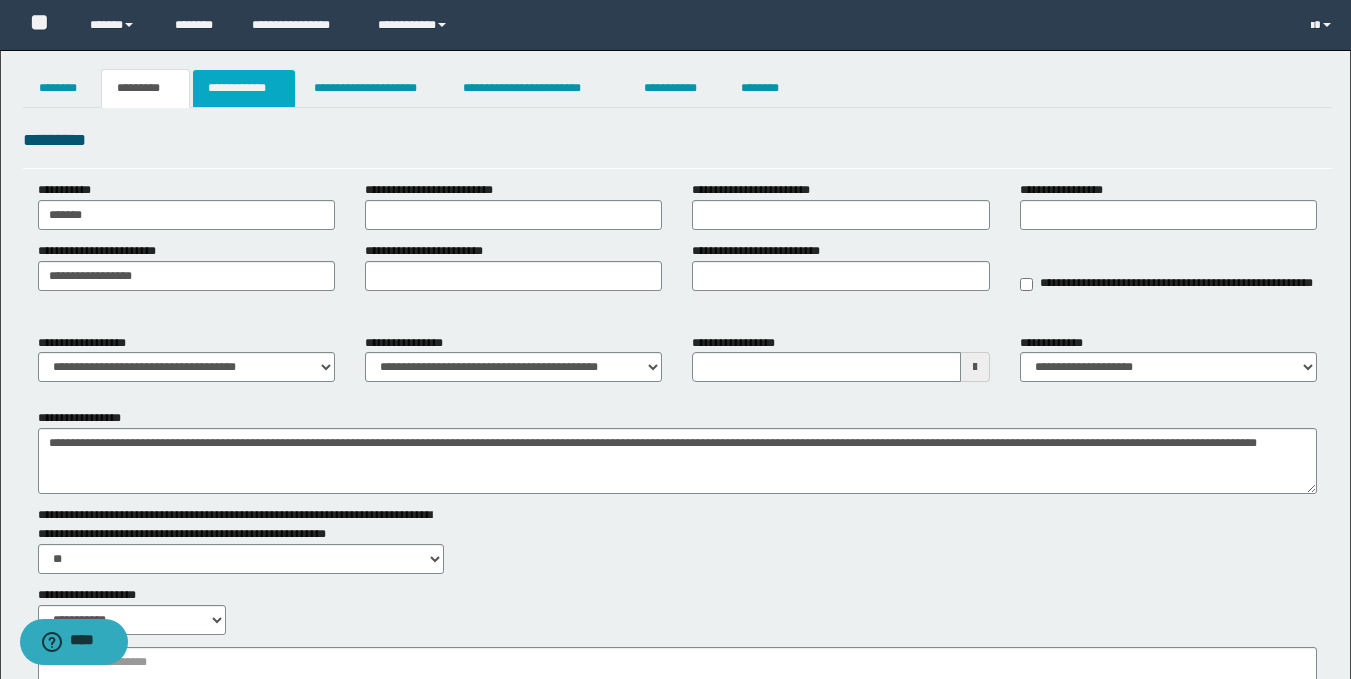 click on "**********" at bounding box center (244, 88) 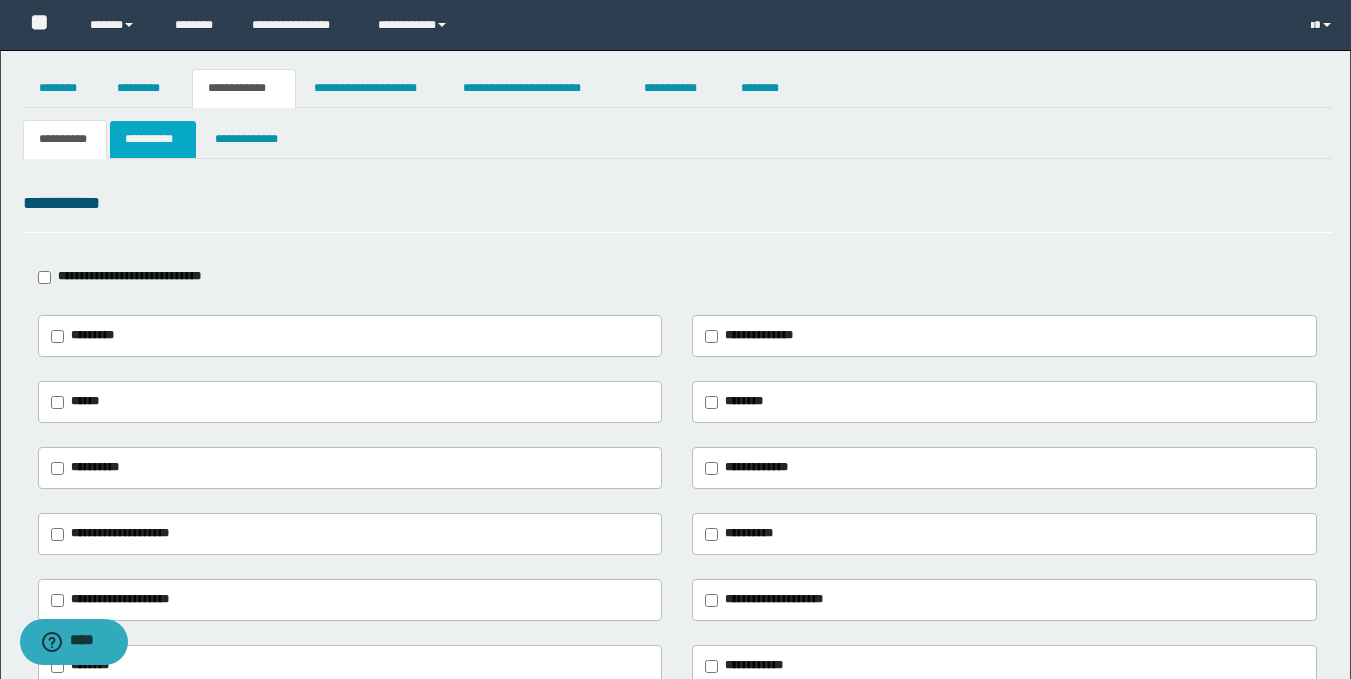 click on "**********" at bounding box center (153, 139) 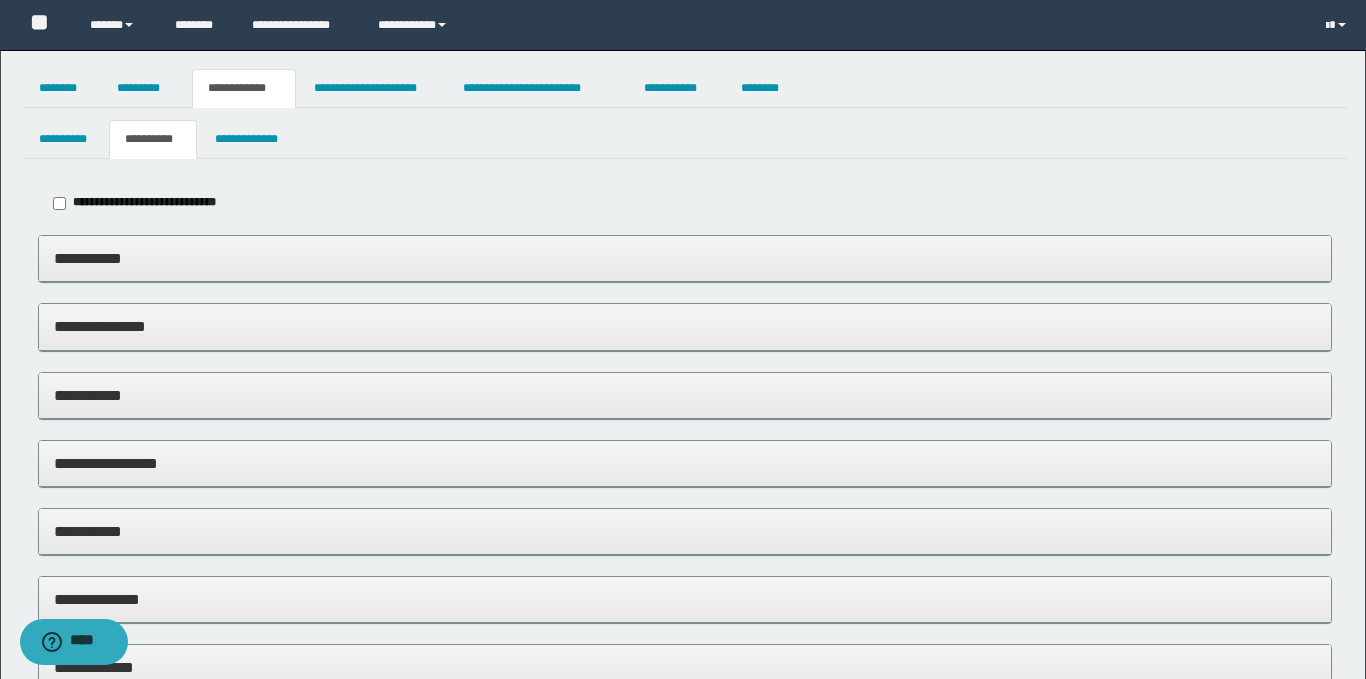 type on "**********" 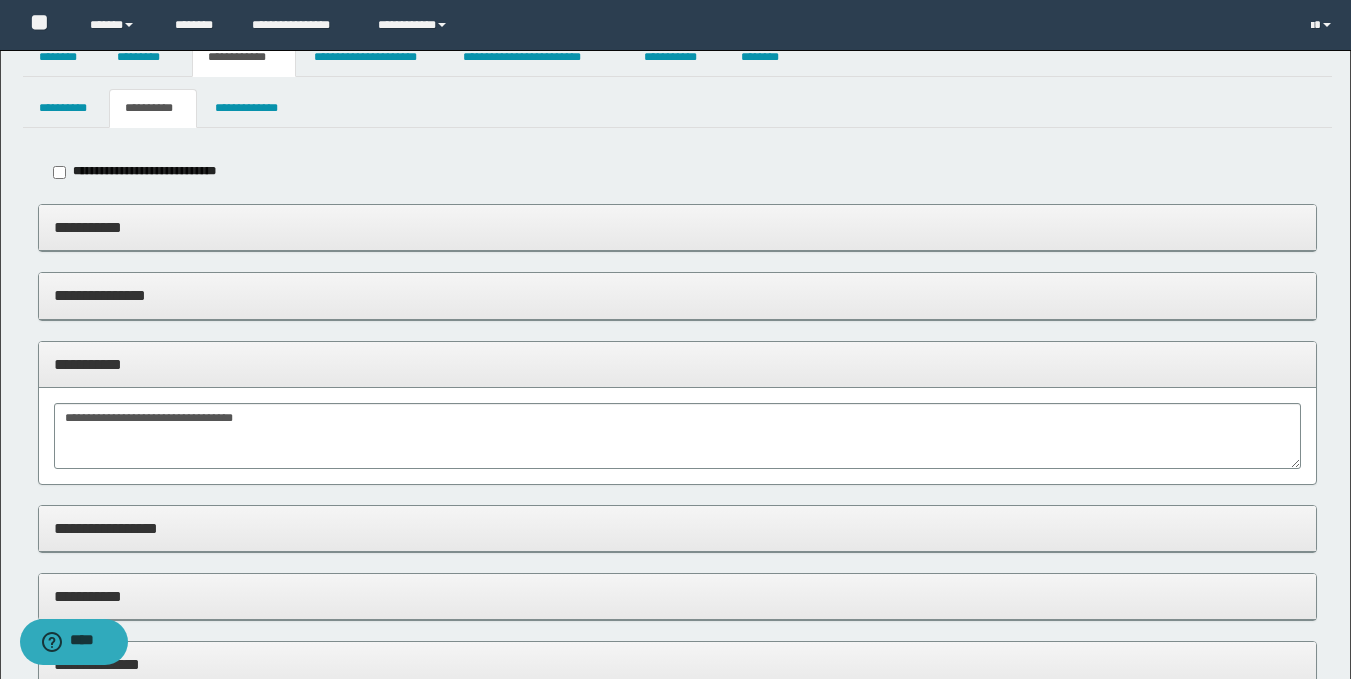 scroll, scrollTop: 27, scrollLeft: 0, axis: vertical 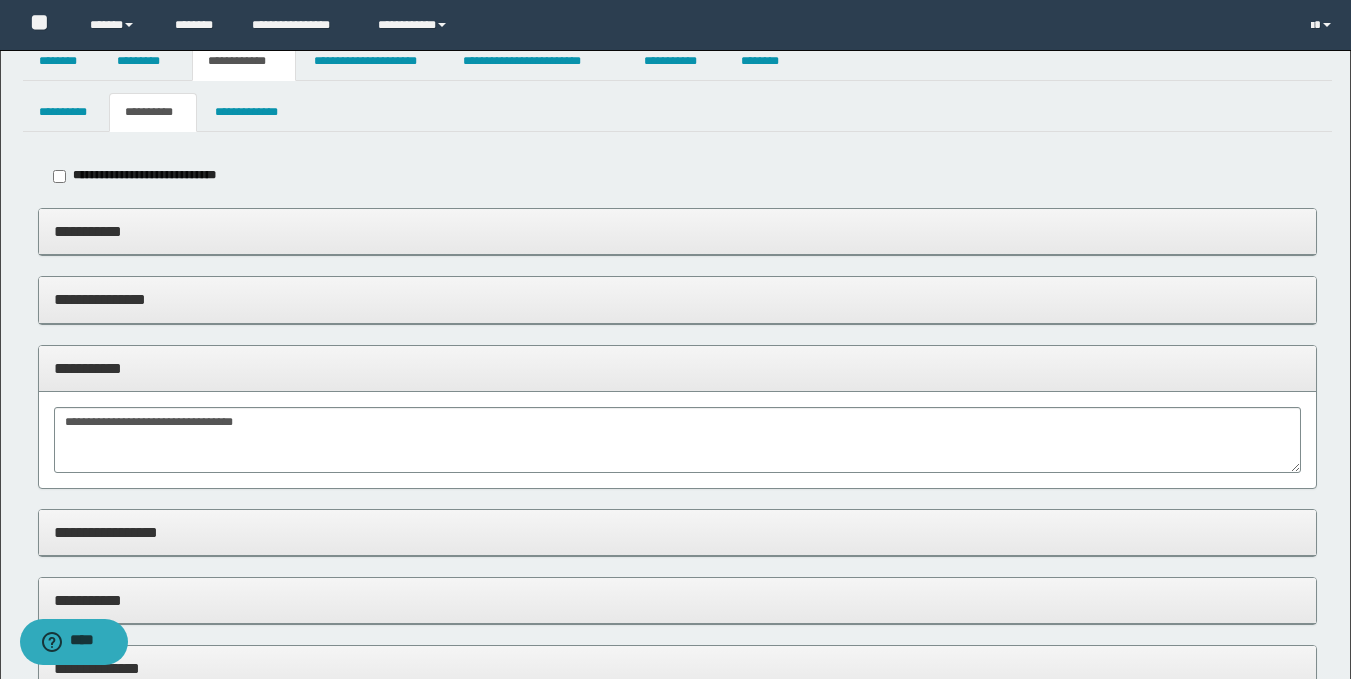 click on "**********" at bounding box center (677, 231) 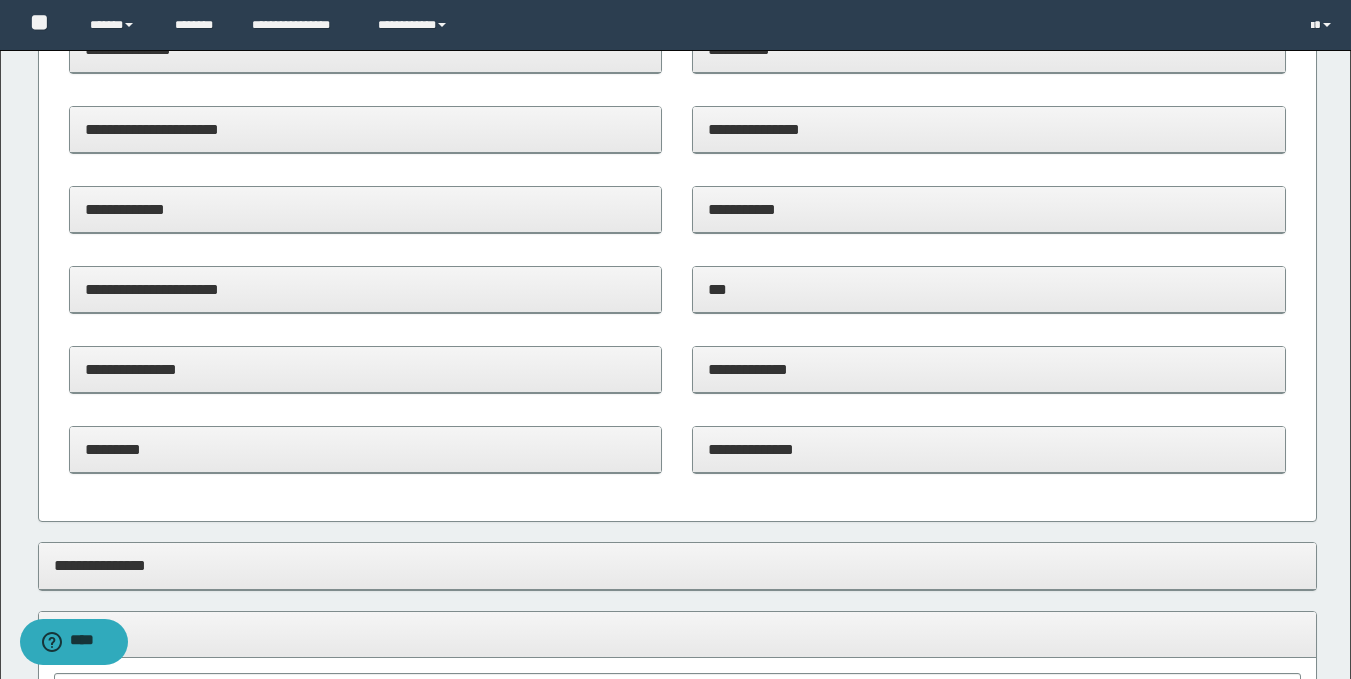 scroll, scrollTop: 367, scrollLeft: 0, axis: vertical 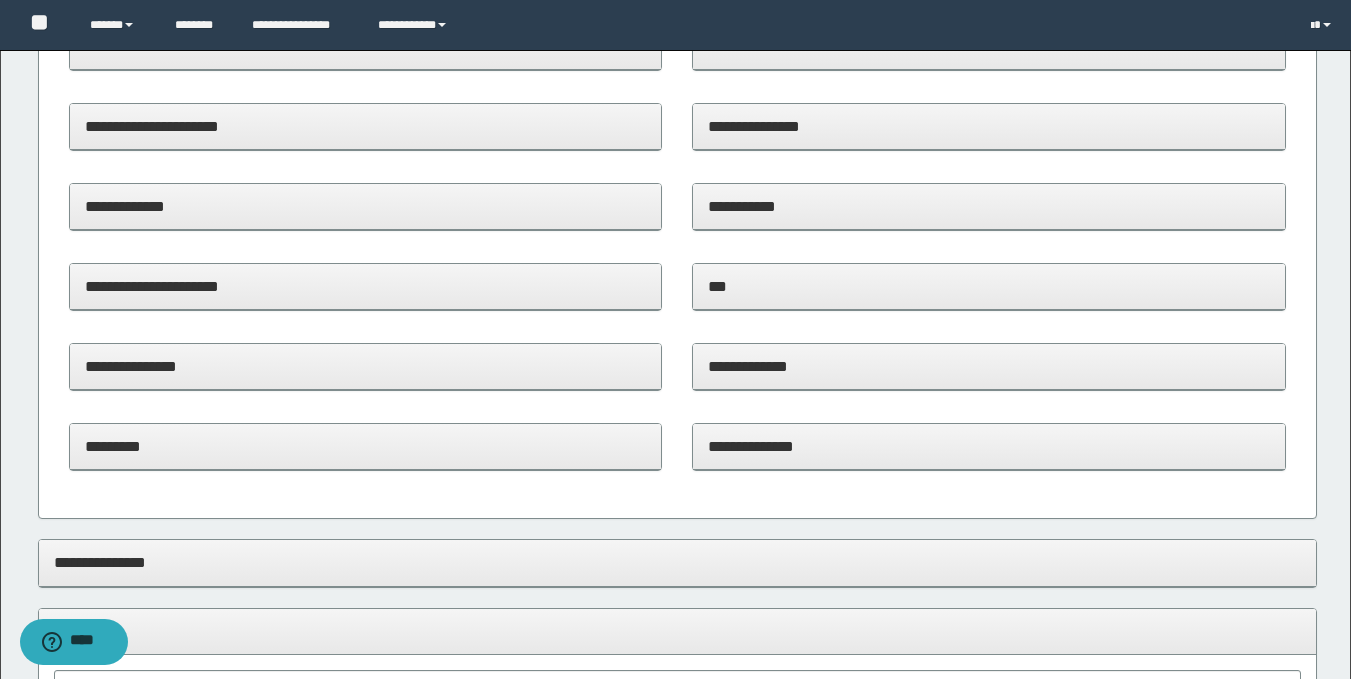 click on "**********" at bounding box center (366, 366) 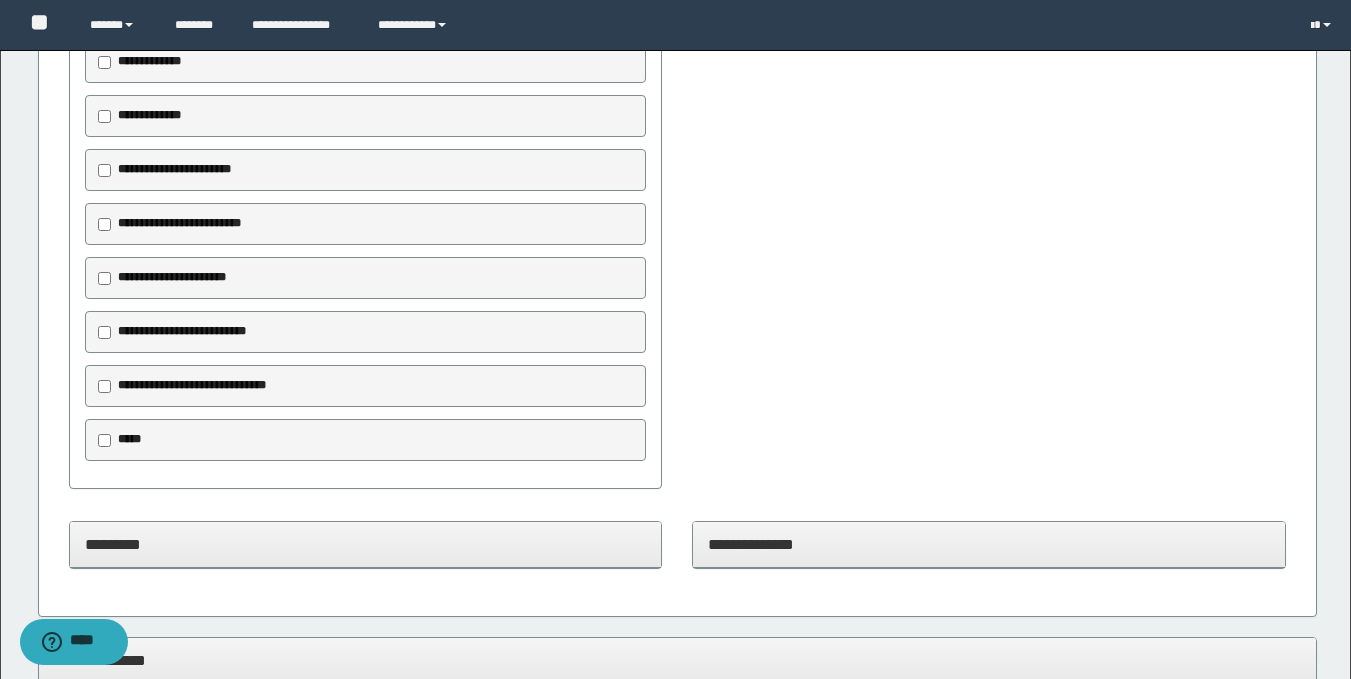 scroll, scrollTop: 818, scrollLeft: 0, axis: vertical 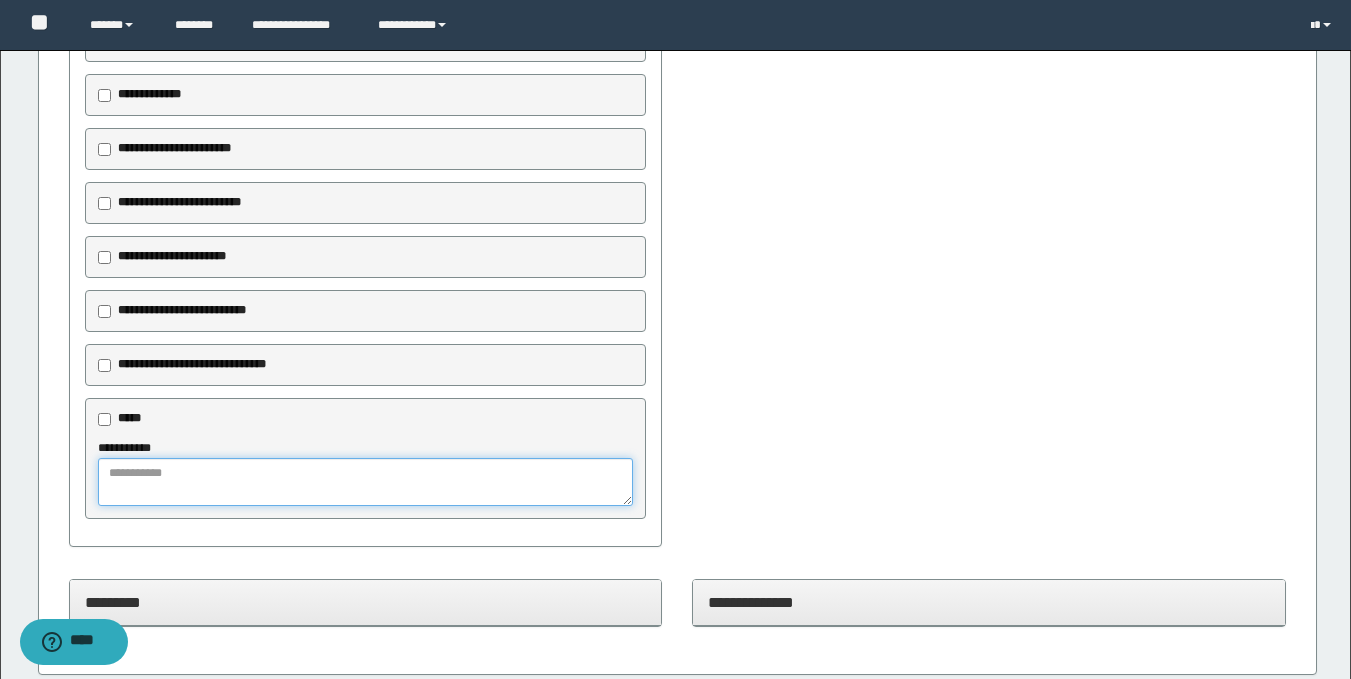 click at bounding box center (366, 482) 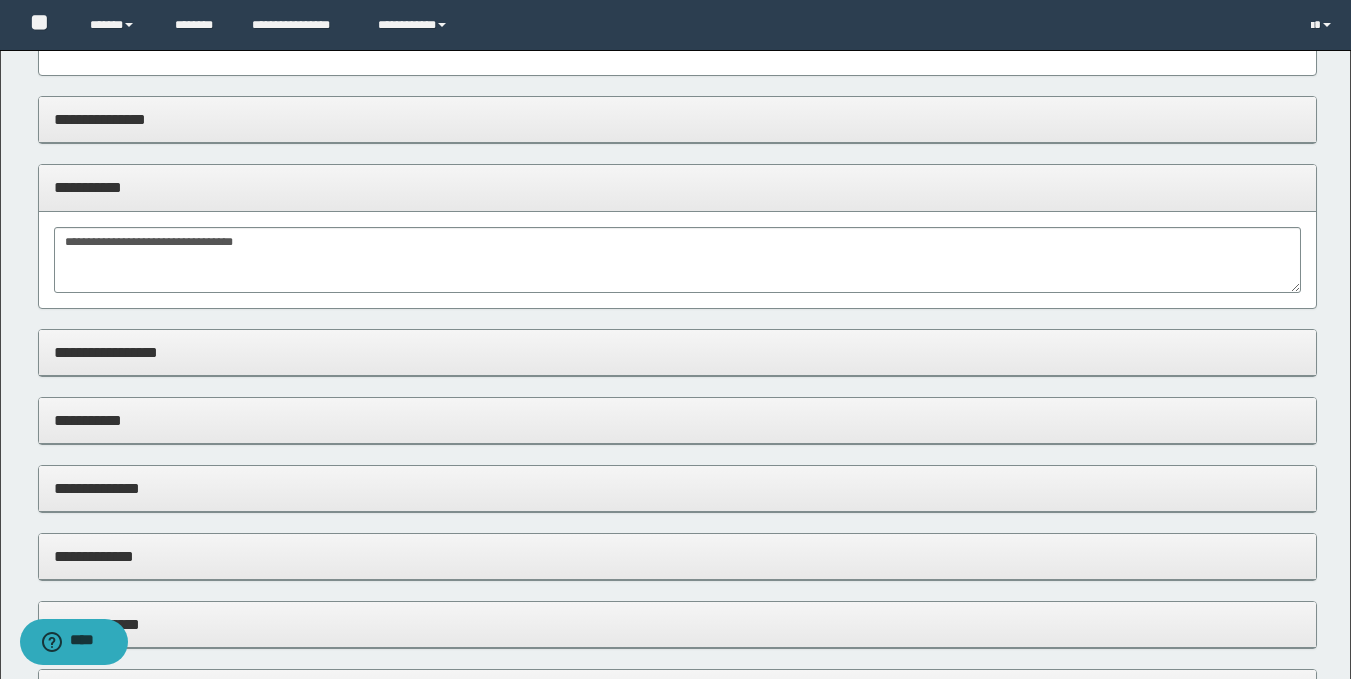 scroll, scrollTop: 1630, scrollLeft: 0, axis: vertical 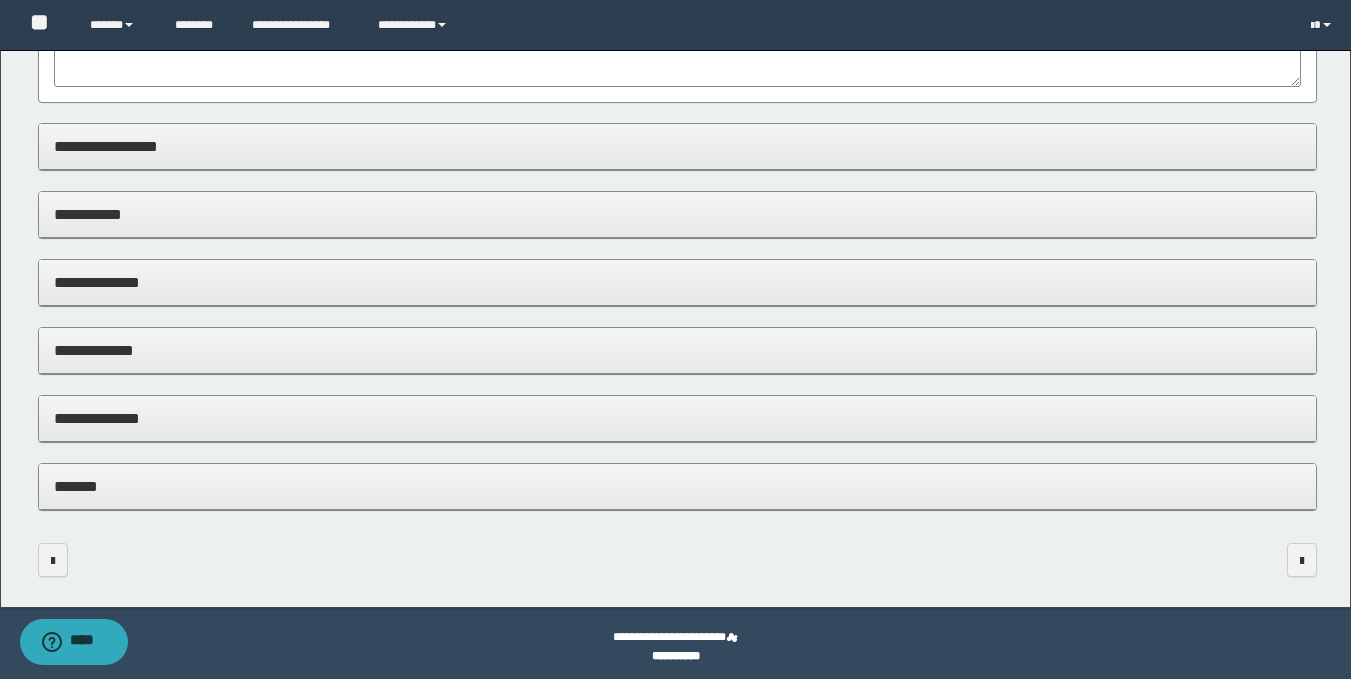 type on "**********" 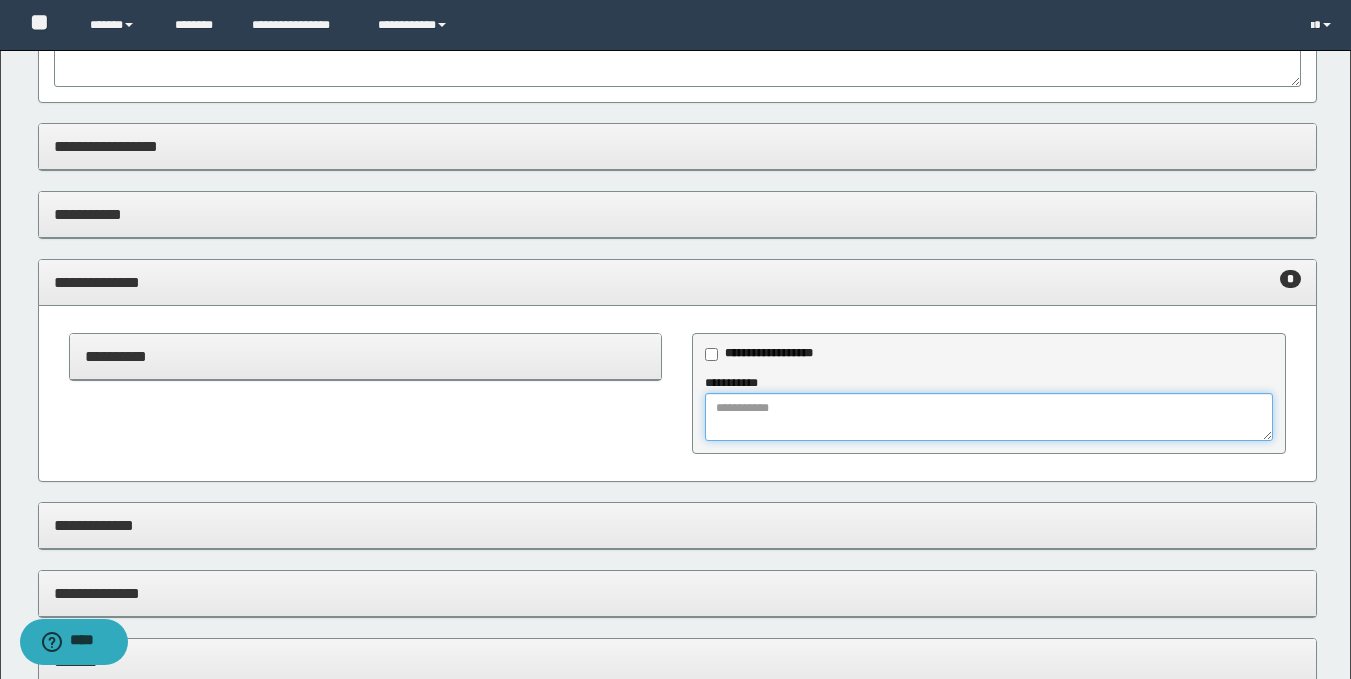 click at bounding box center [989, 417] 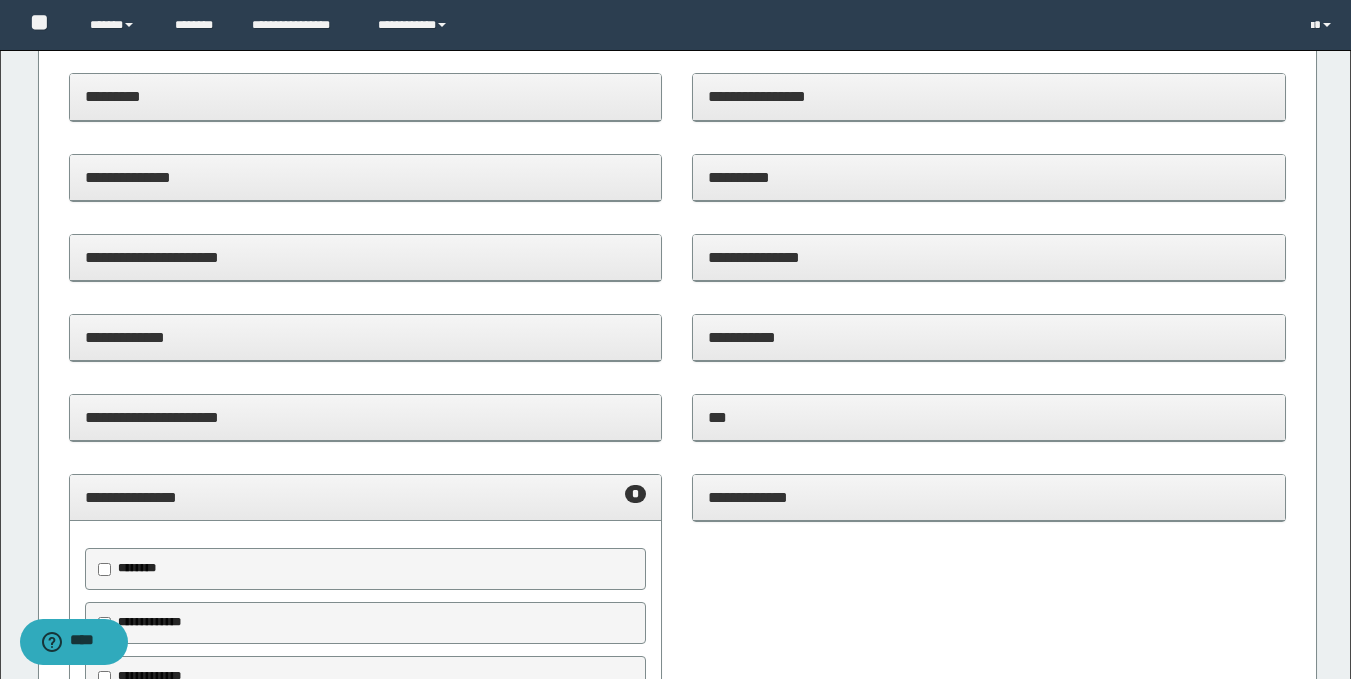 scroll, scrollTop: 38, scrollLeft: 0, axis: vertical 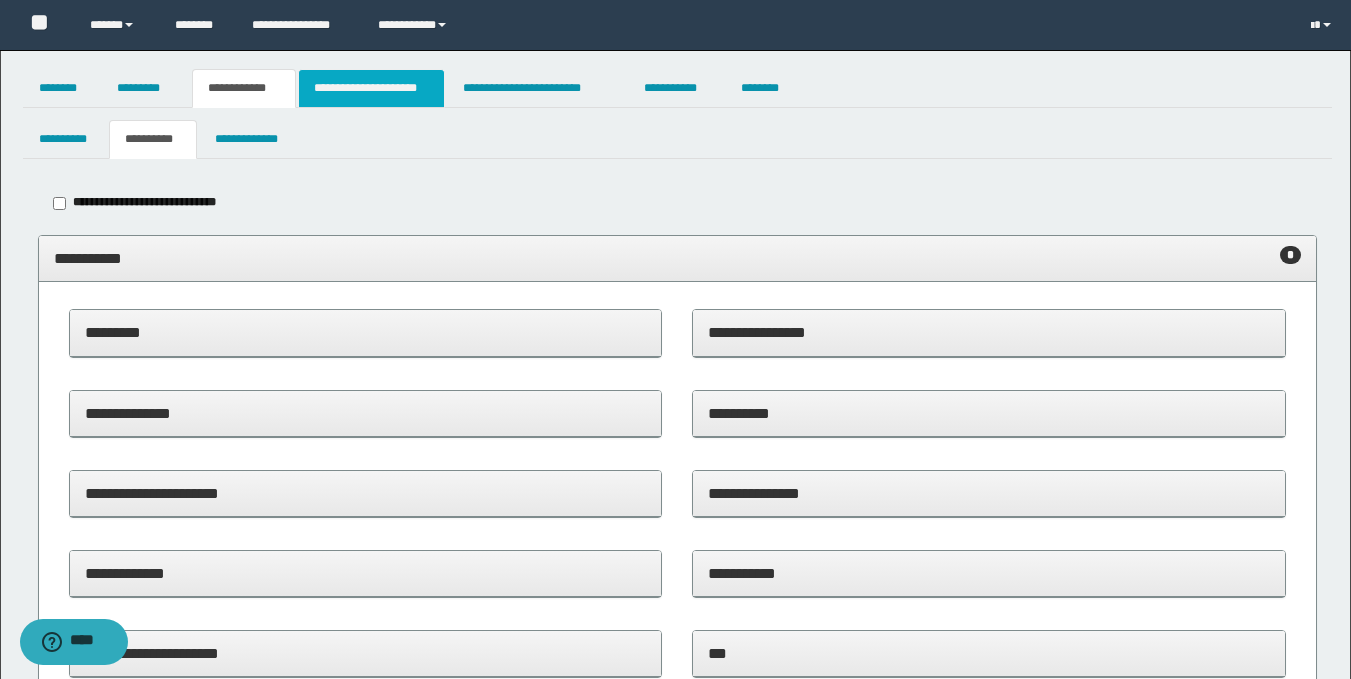 type on "**********" 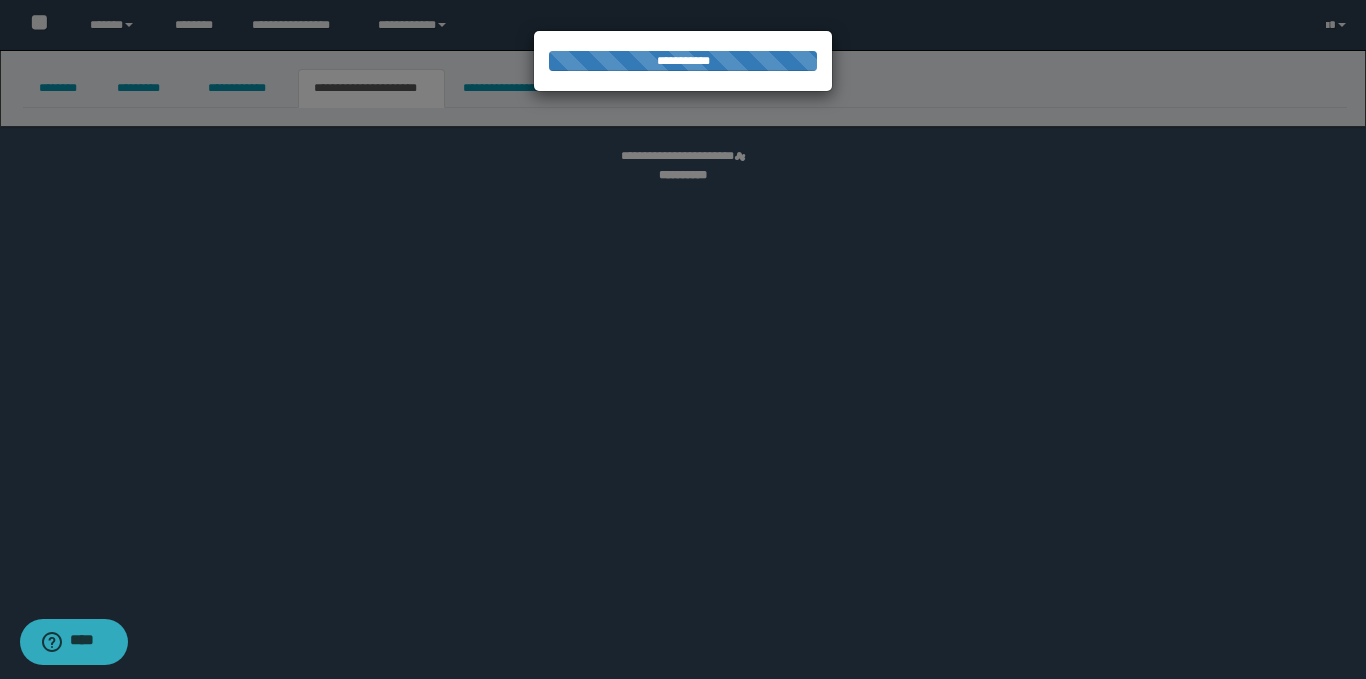 select on "*" 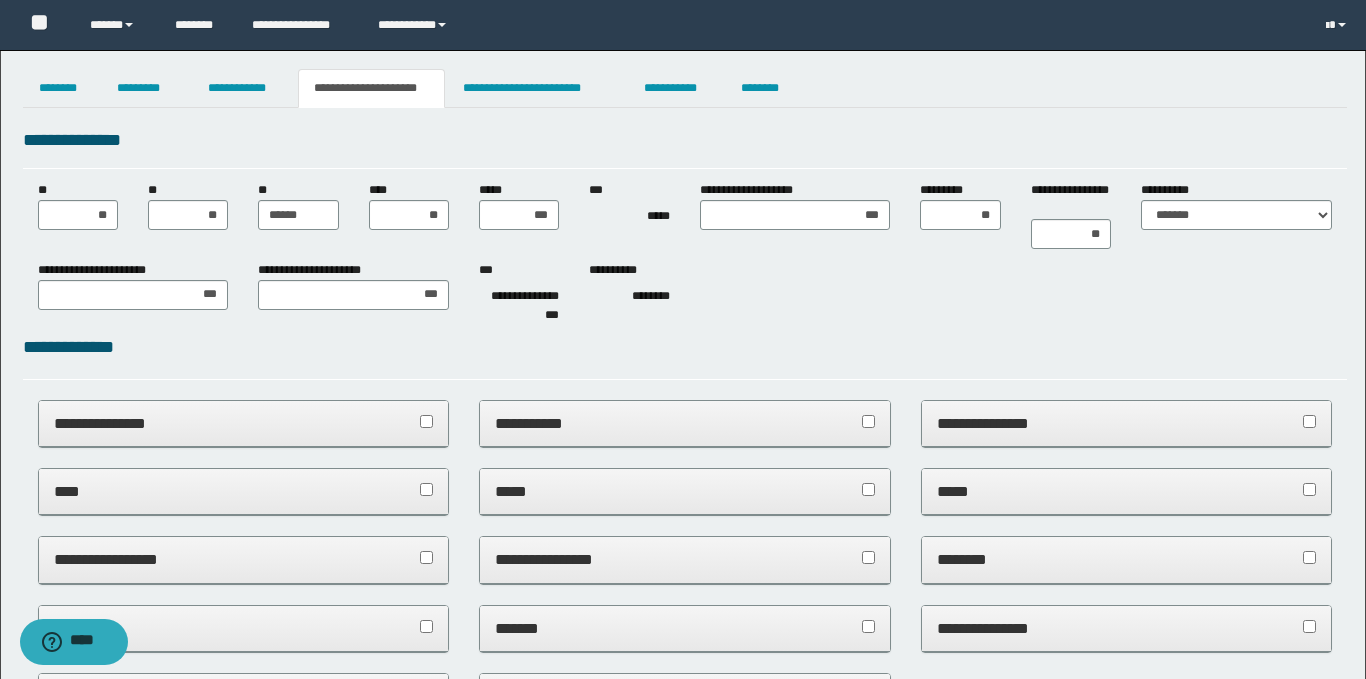 scroll, scrollTop: 0, scrollLeft: 0, axis: both 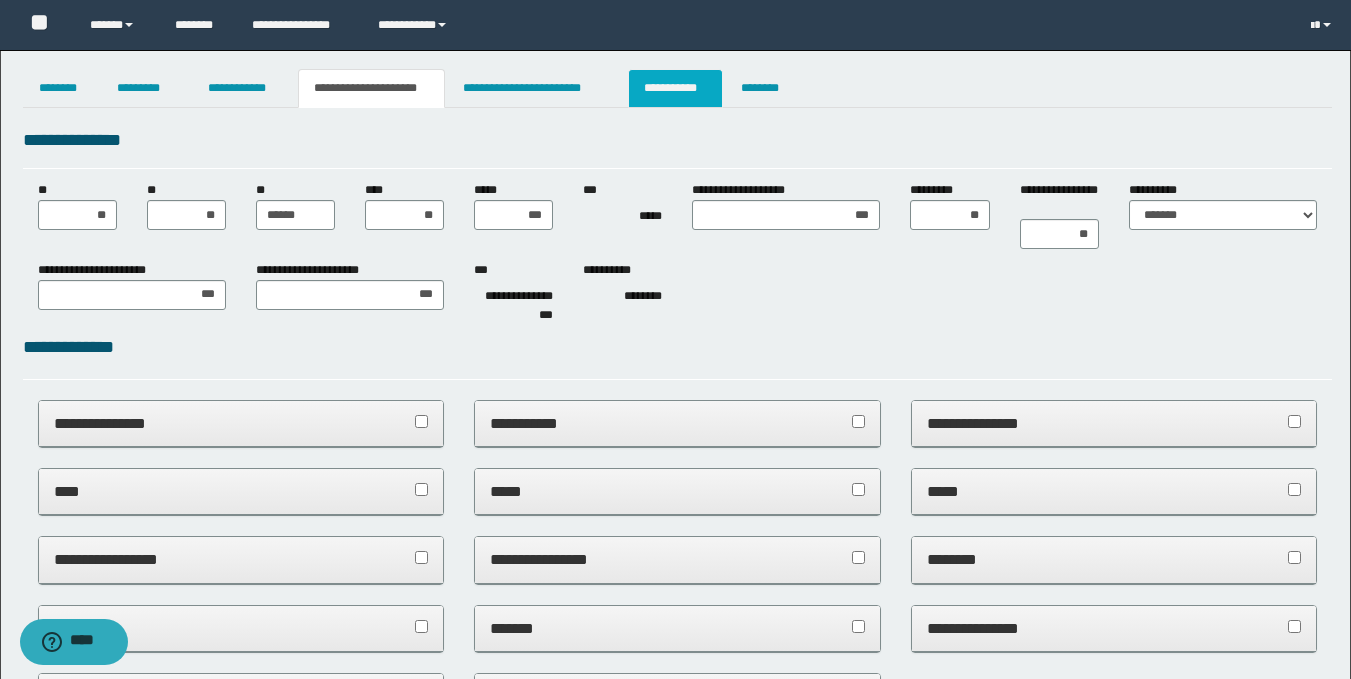 click on "**********" at bounding box center [675, 88] 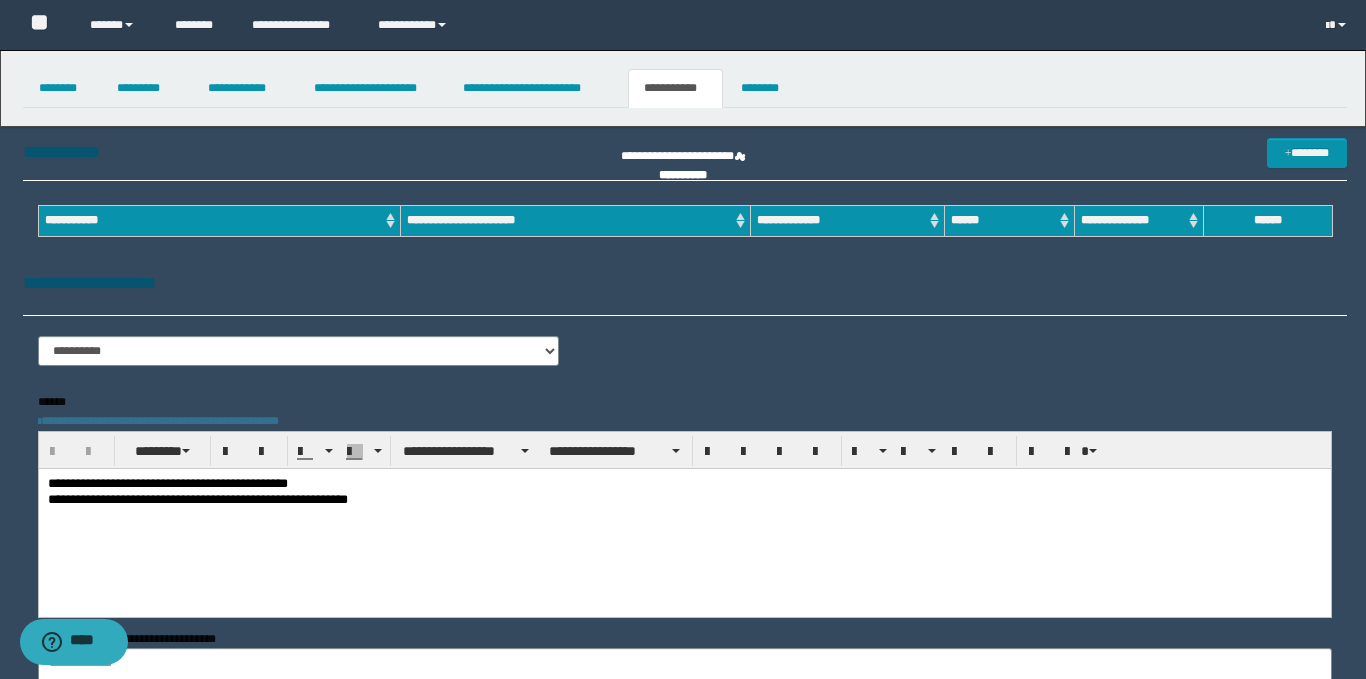 scroll, scrollTop: 0, scrollLeft: 0, axis: both 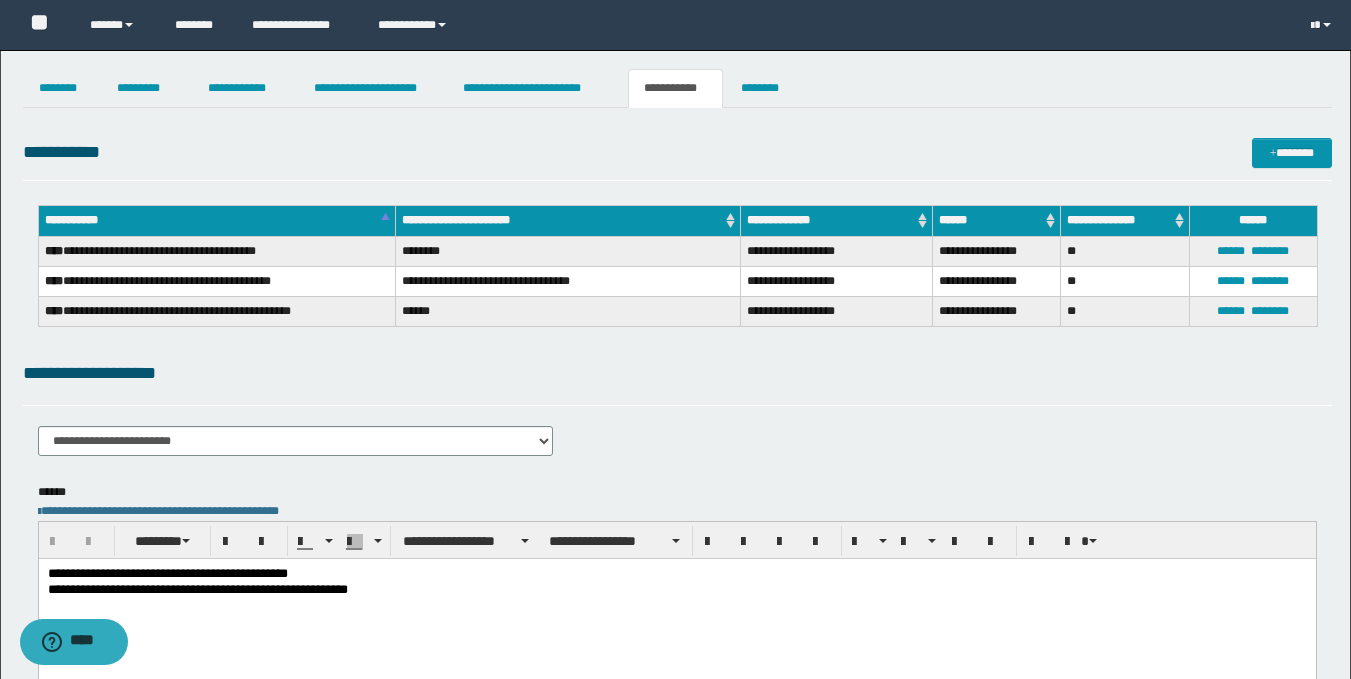 click on "**********" at bounding box center (676, 590) 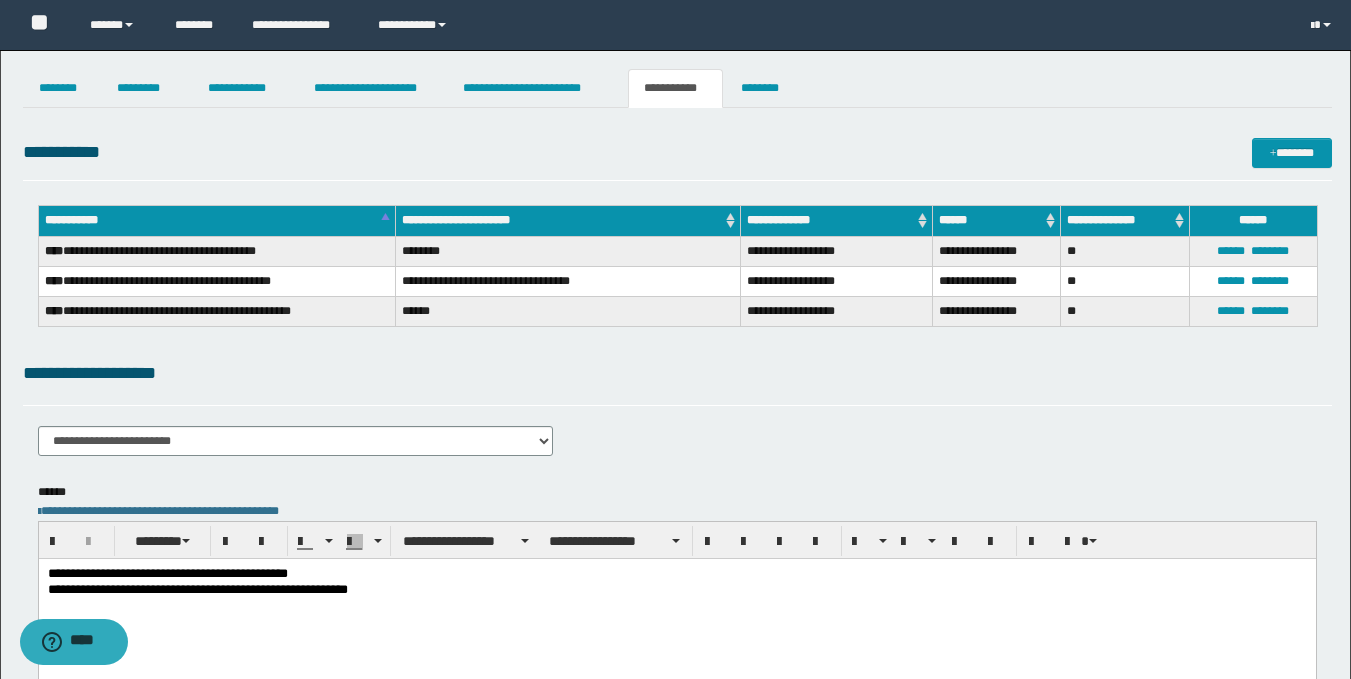 type 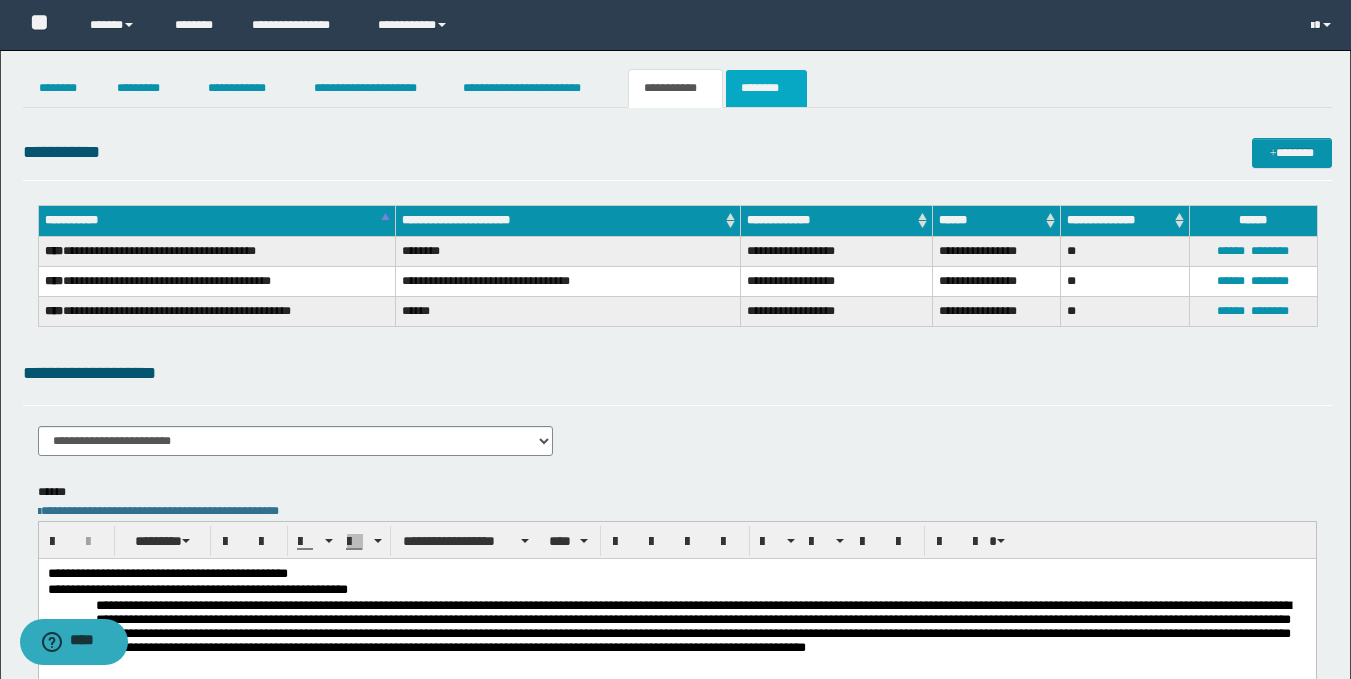click on "********" at bounding box center (766, 88) 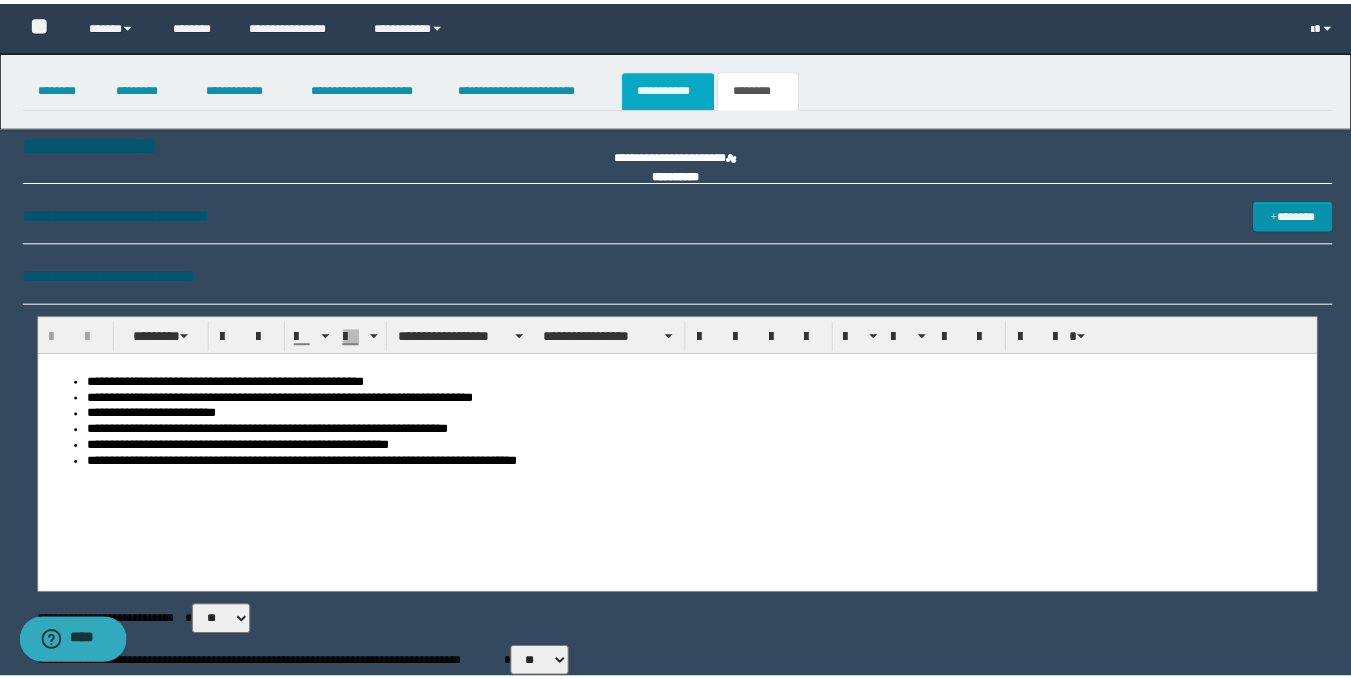 scroll, scrollTop: 0, scrollLeft: 0, axis: both 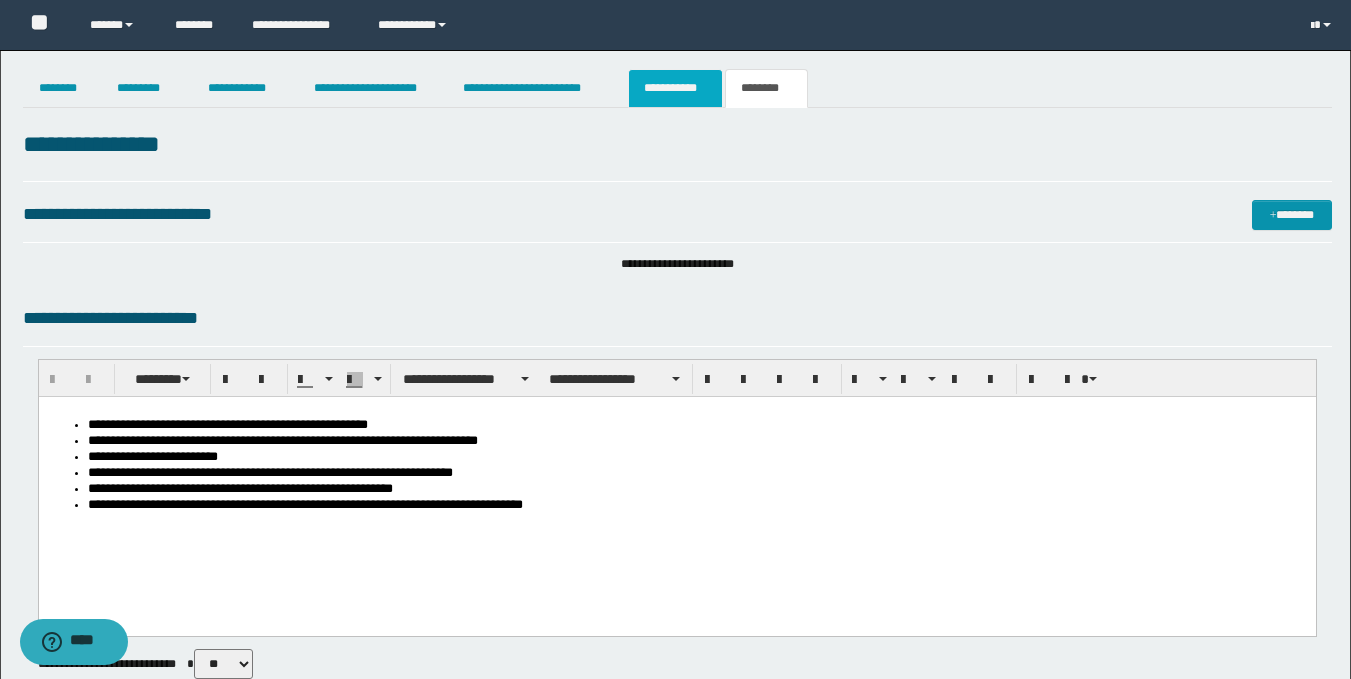 click on "**********" at bounding box center (675, 88) 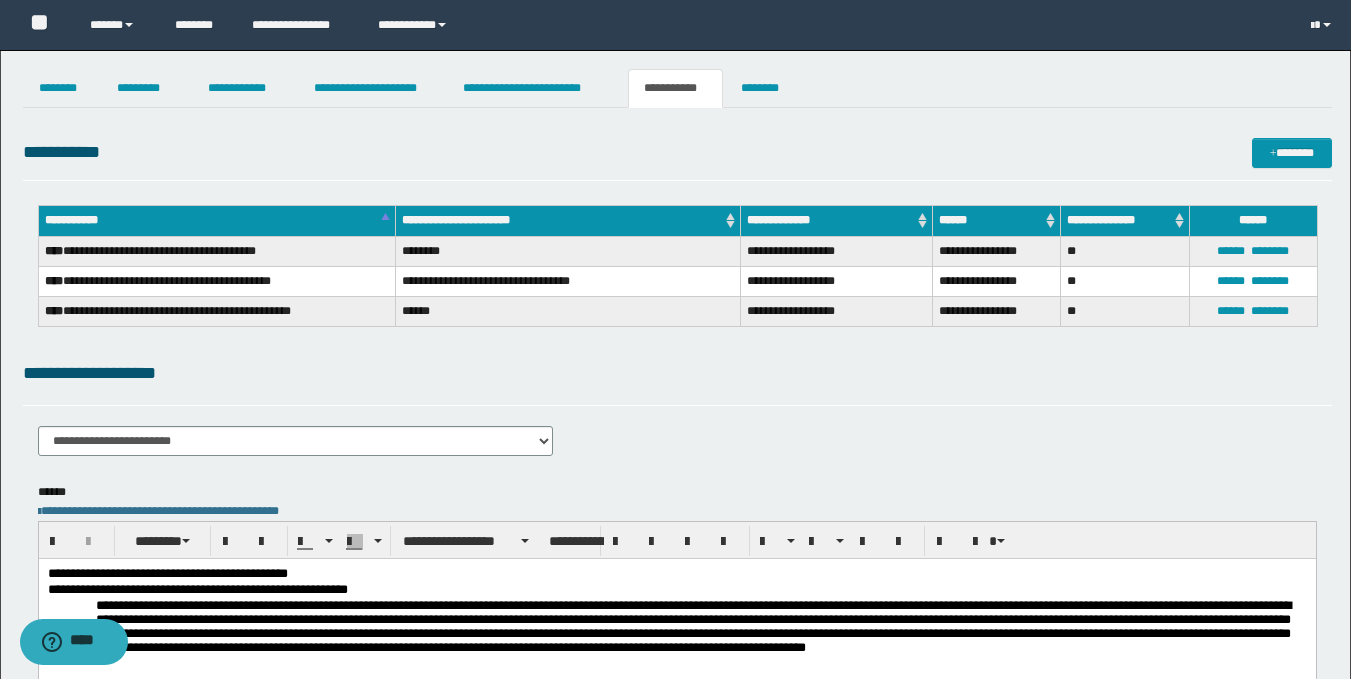 click on "**********" at bounding box center (676, 574) 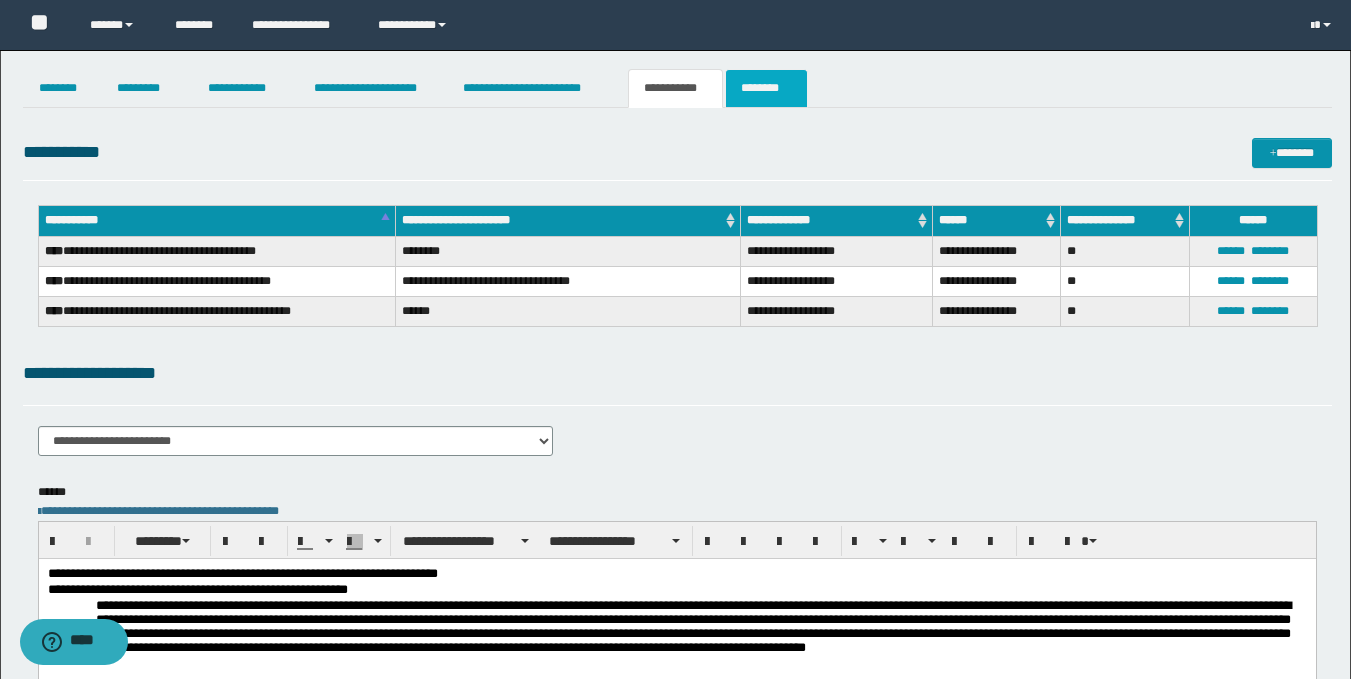 click on "********" at bounding box center [766, 88] 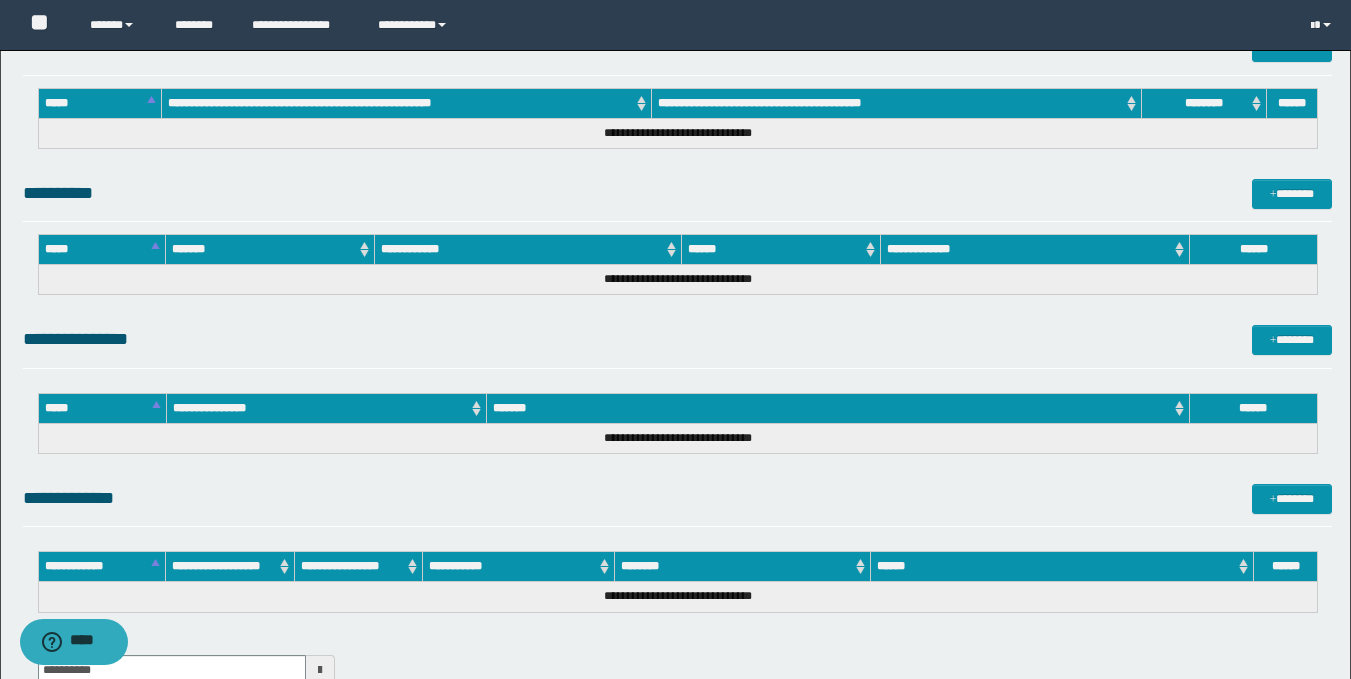 scroll, scrollTop: 792, scrollLeft: 0, axis: vertical 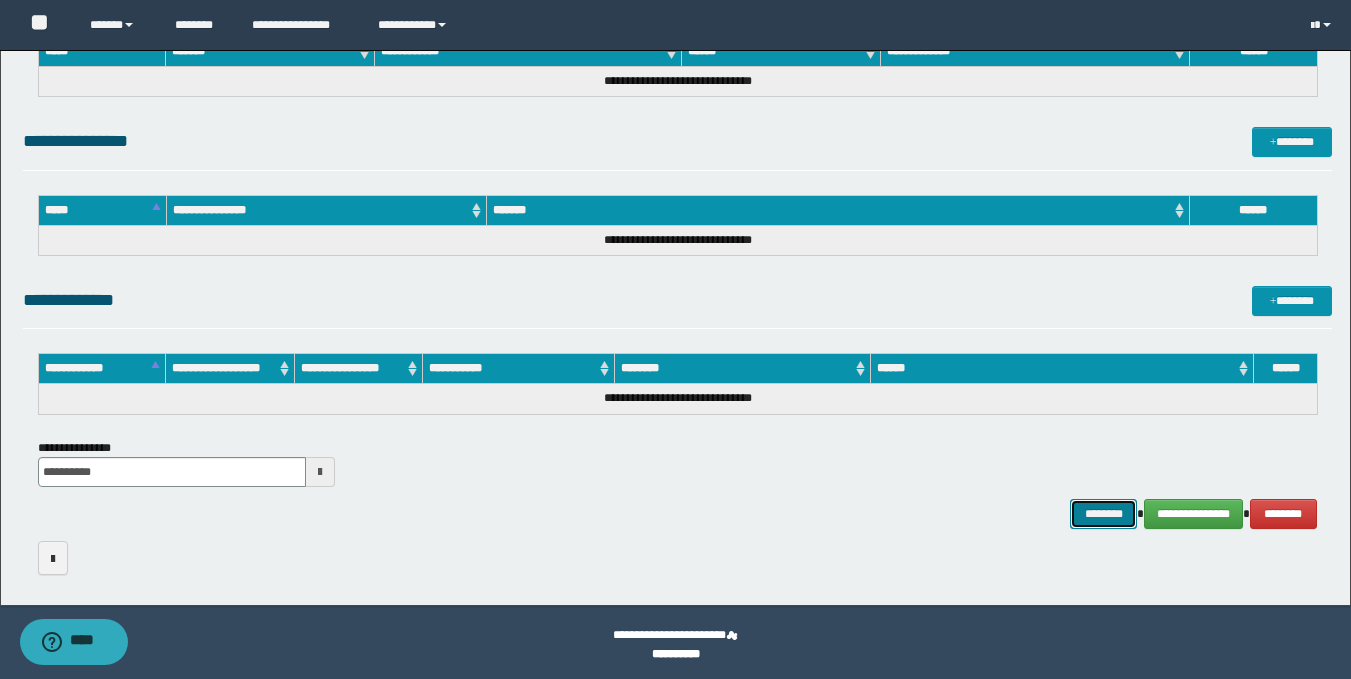 click on "********" at bounding box center (1104, 514) 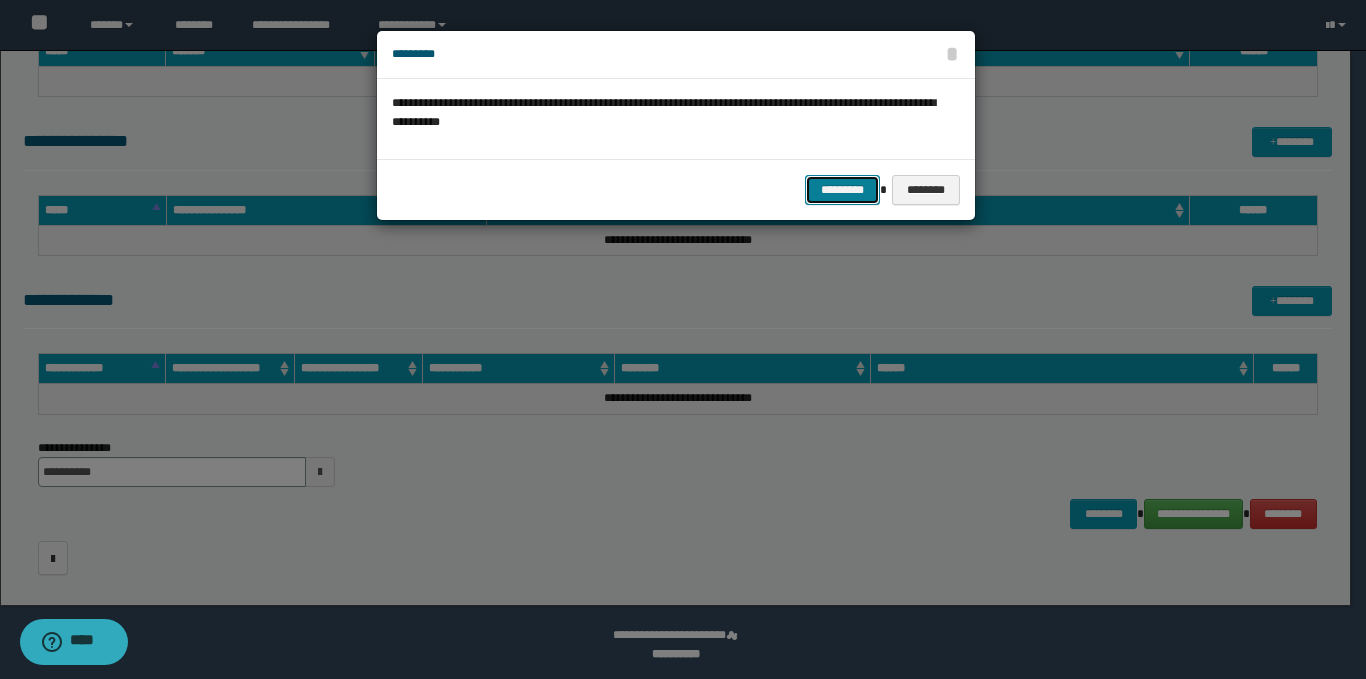 click on "*********" at bounding box center (842, 190) 